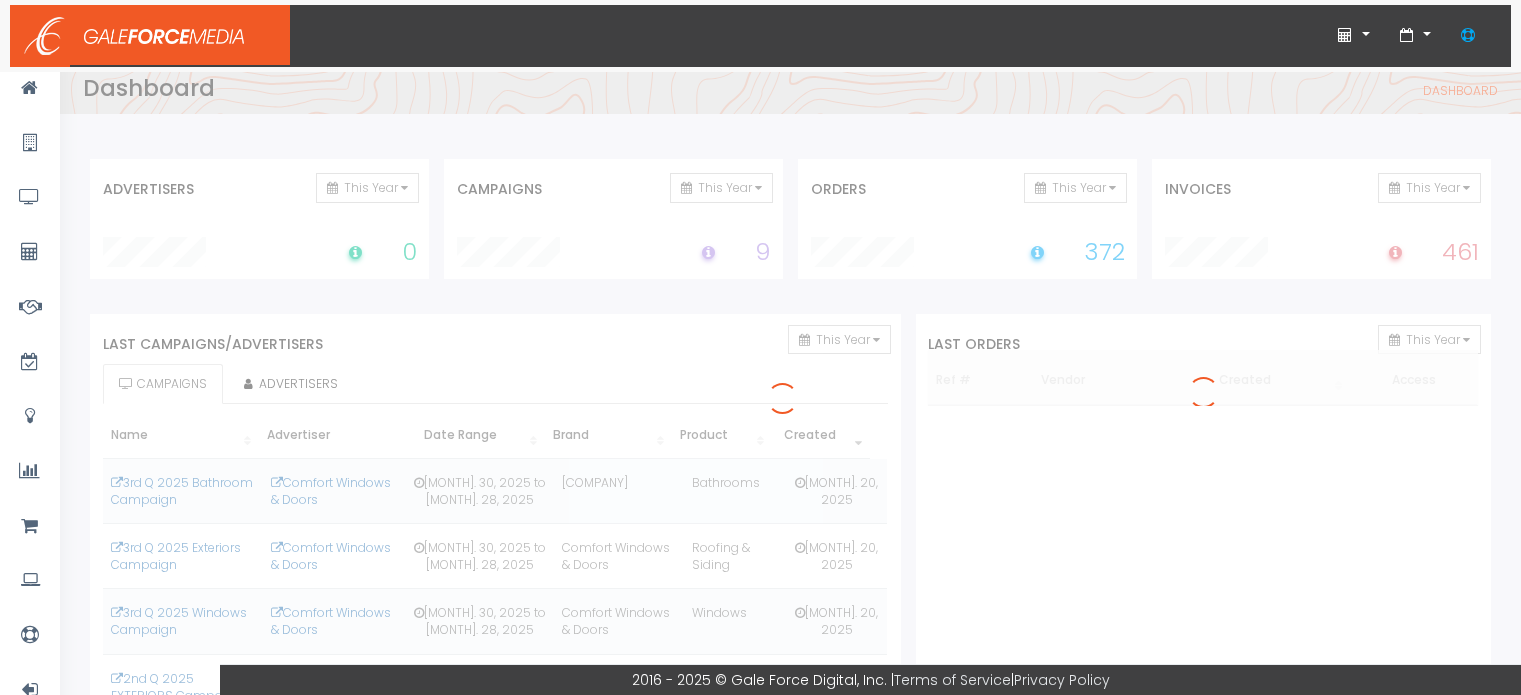 scroll, scrollTop: 0, scrollLeft: 0, axis: both 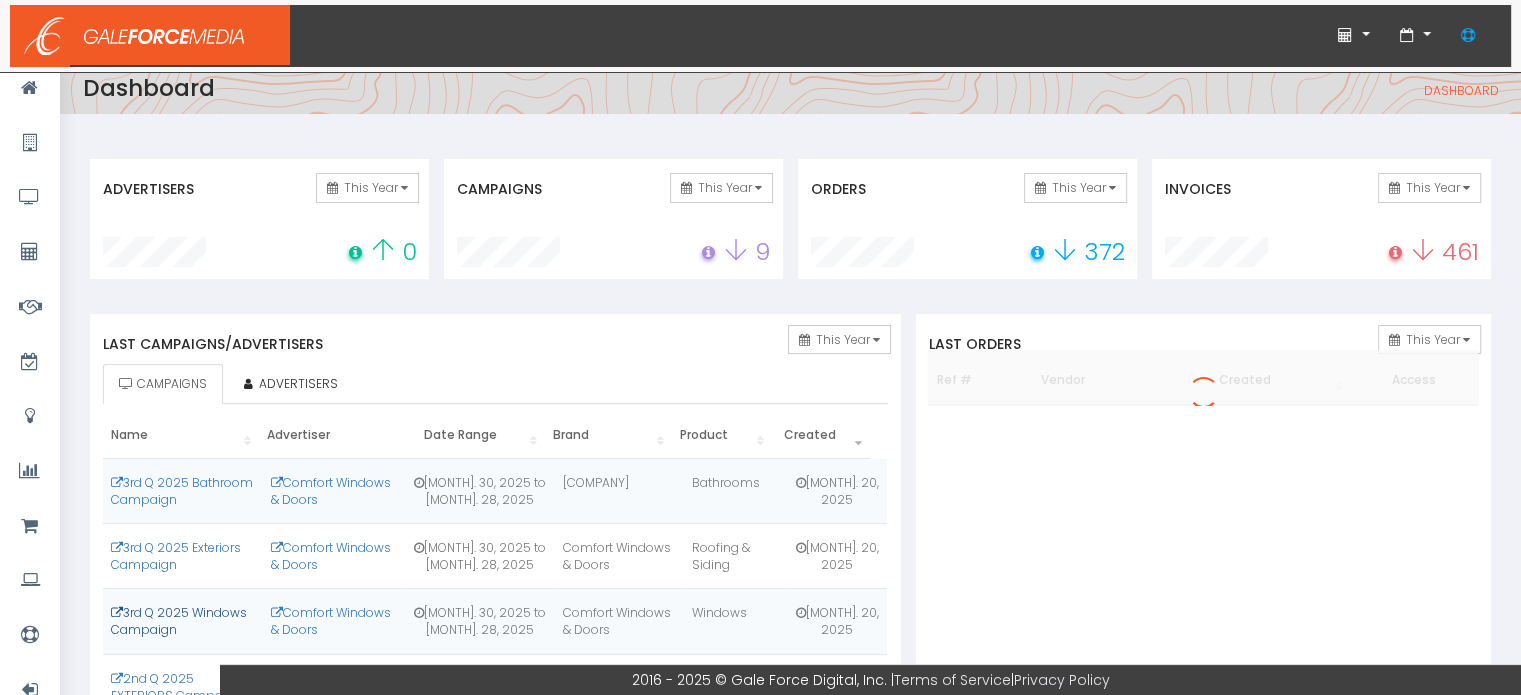 click on "3rd Q 2025 Windows Campaign" at bounding box center [179, 621] 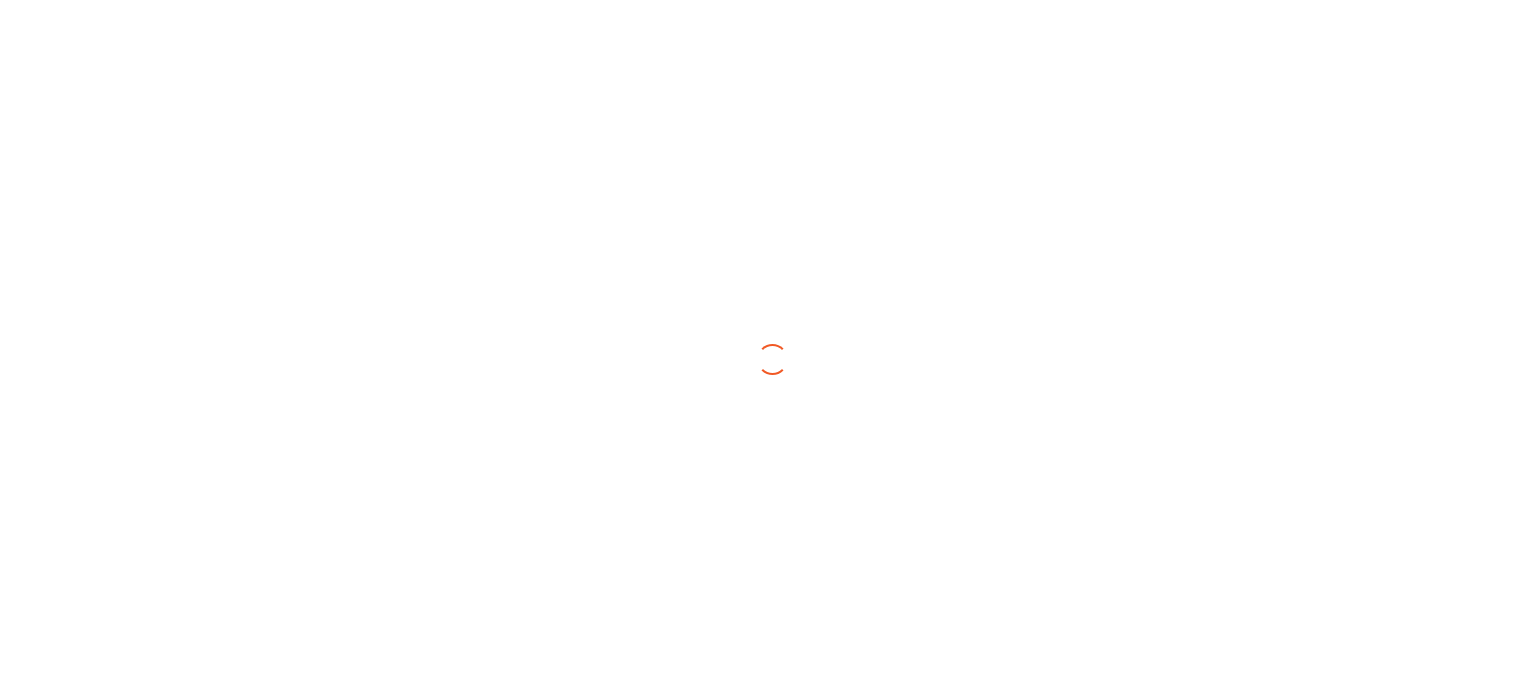 scroll, scrollTop: 0, scrollLeft: 0, axis: both 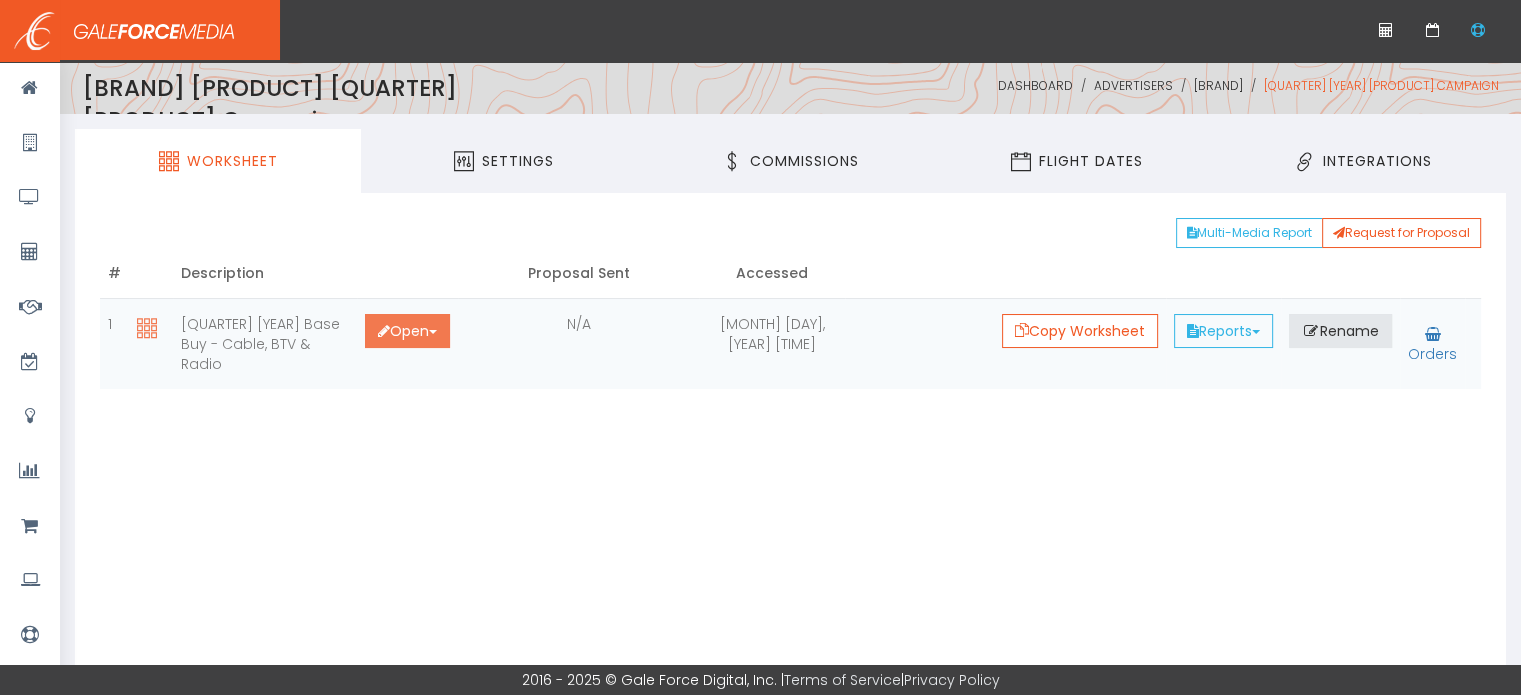 click on "Open
Toggle Dropdown" at bounding box center (407, 331) 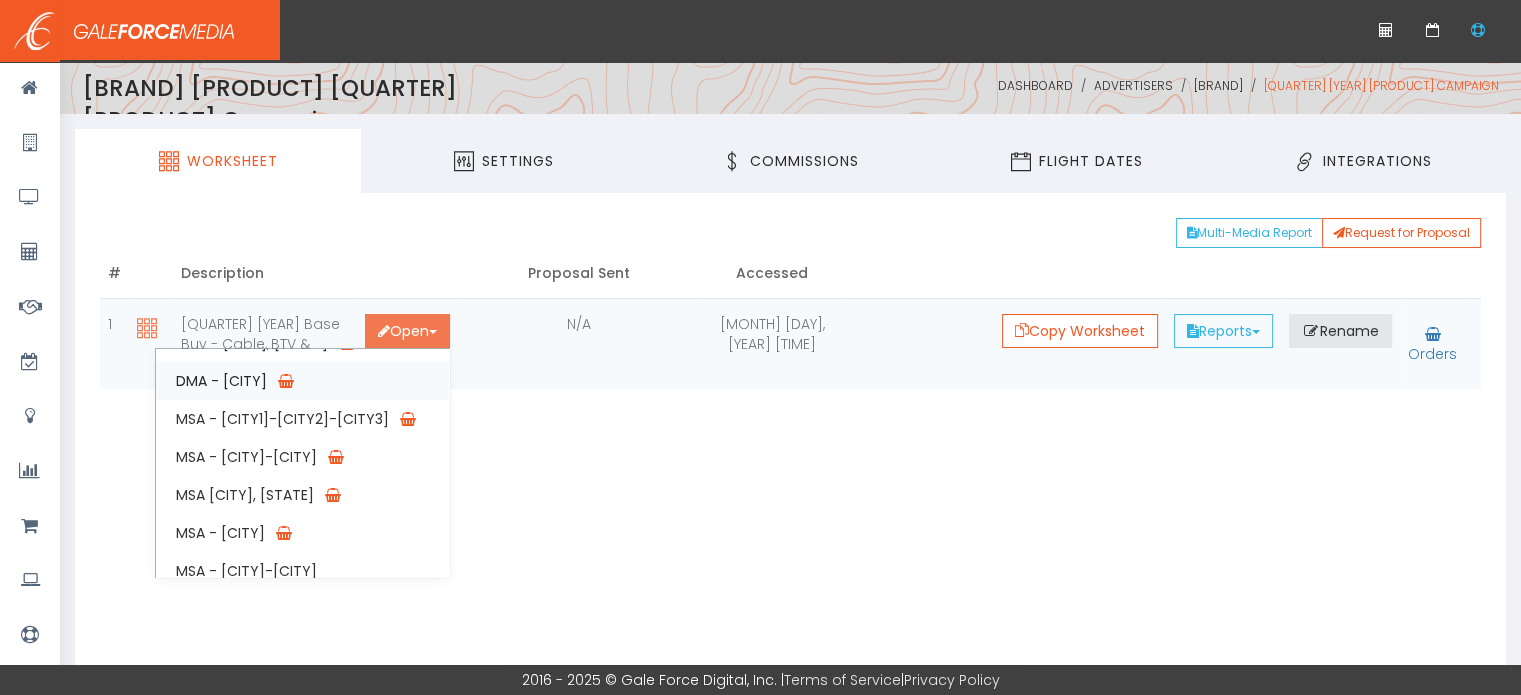 scroll, scrollTop: 120, scrollLeft: 0, axis: vertical 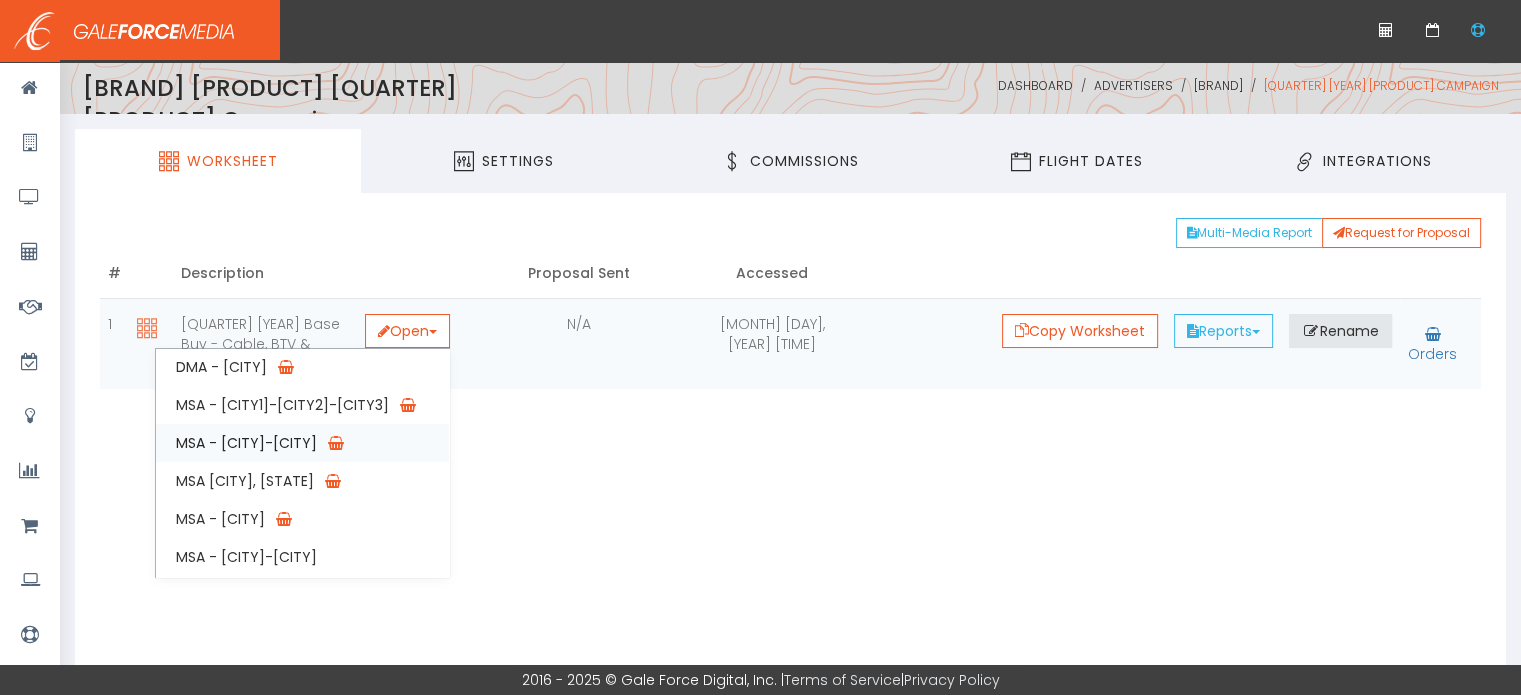 click on "MSA - Buffalo-Niagara Falls" at bounding box center (302, 443) 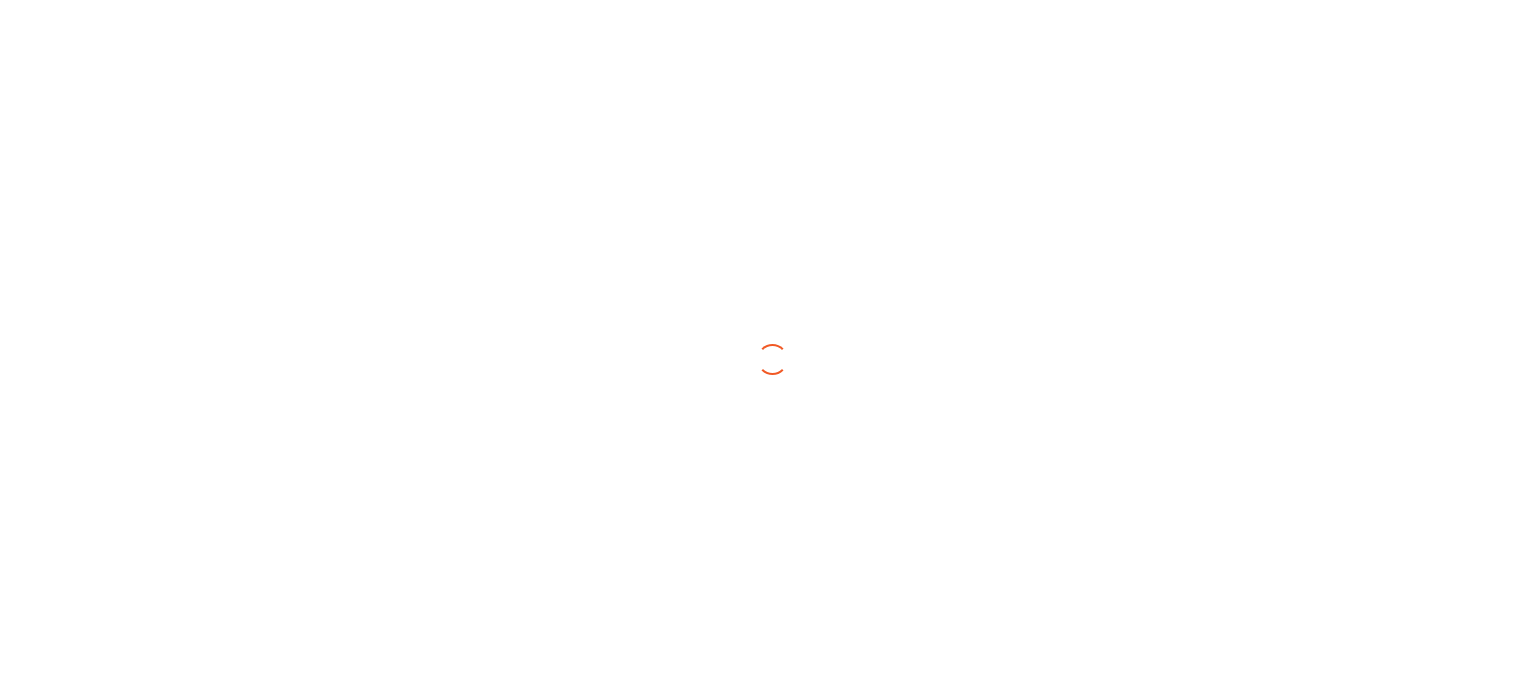 scroll, scrollTop: 0, scrollLeft: 0, axis: both 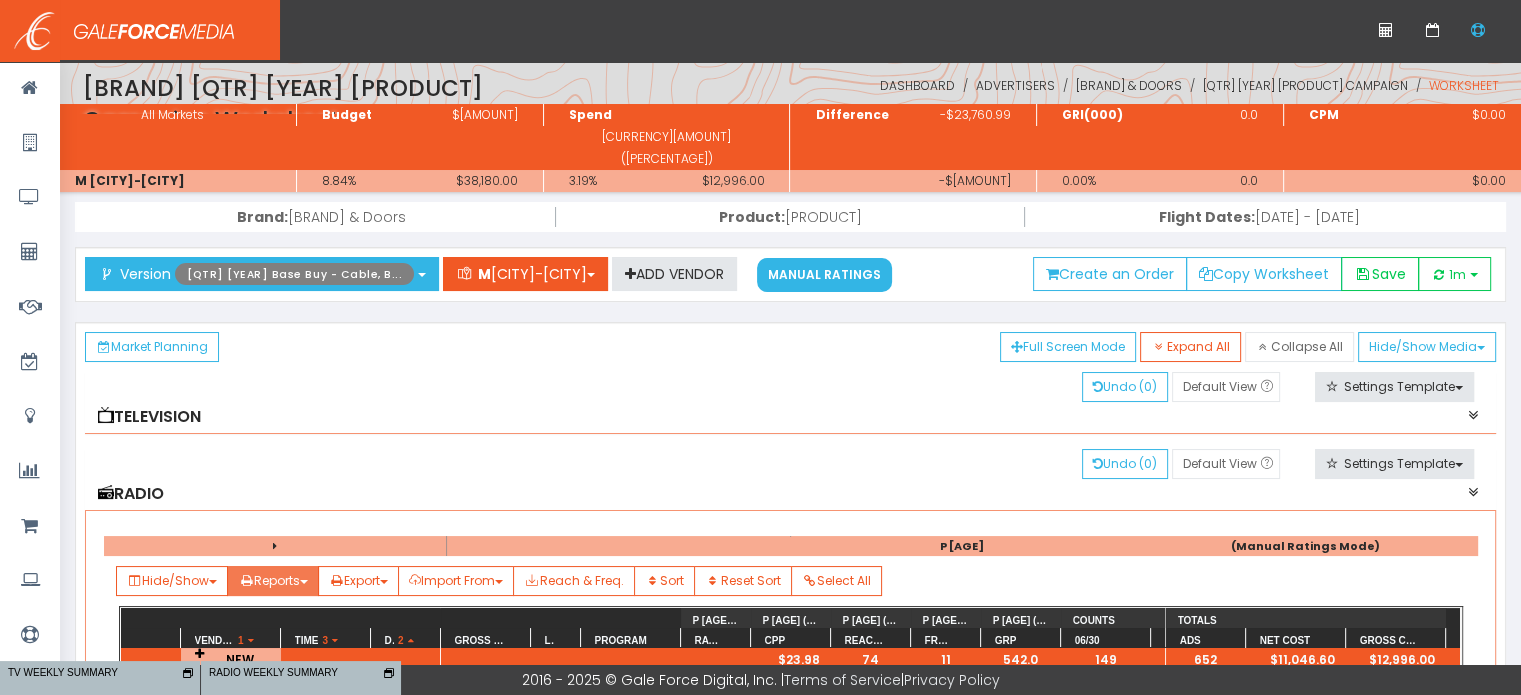 click on "Reports" at bounding box center (172, 581) 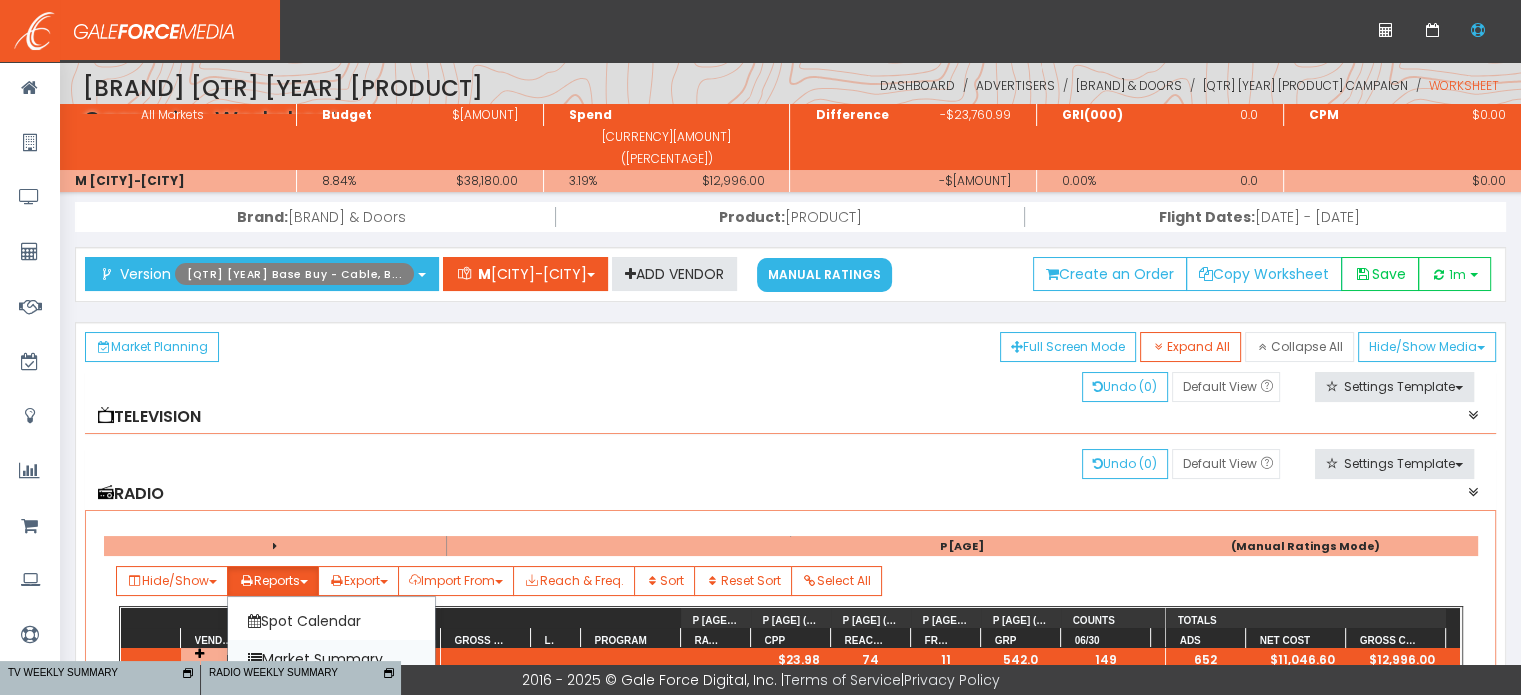 click on "Market Summary" at bounding box center [331, 659] 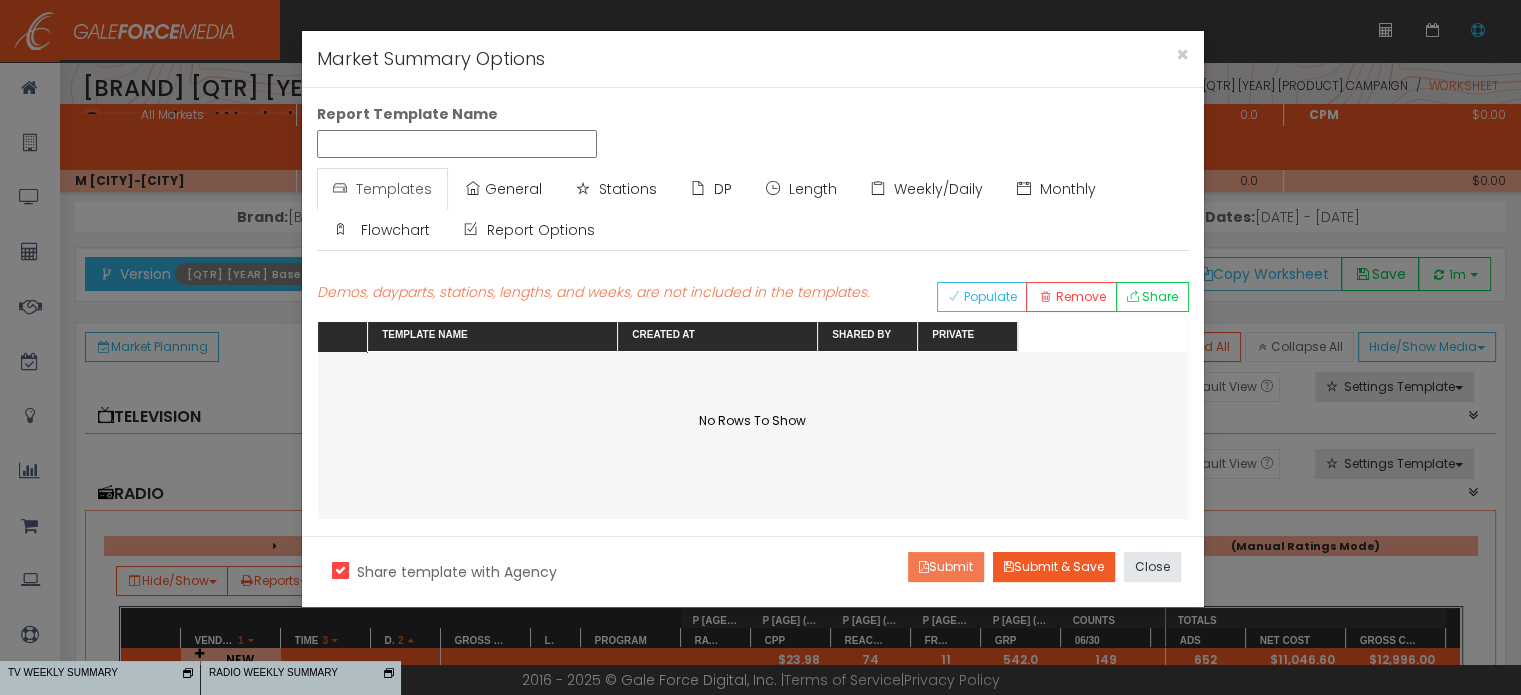click on "Submit" at bounding box center [946, 567] 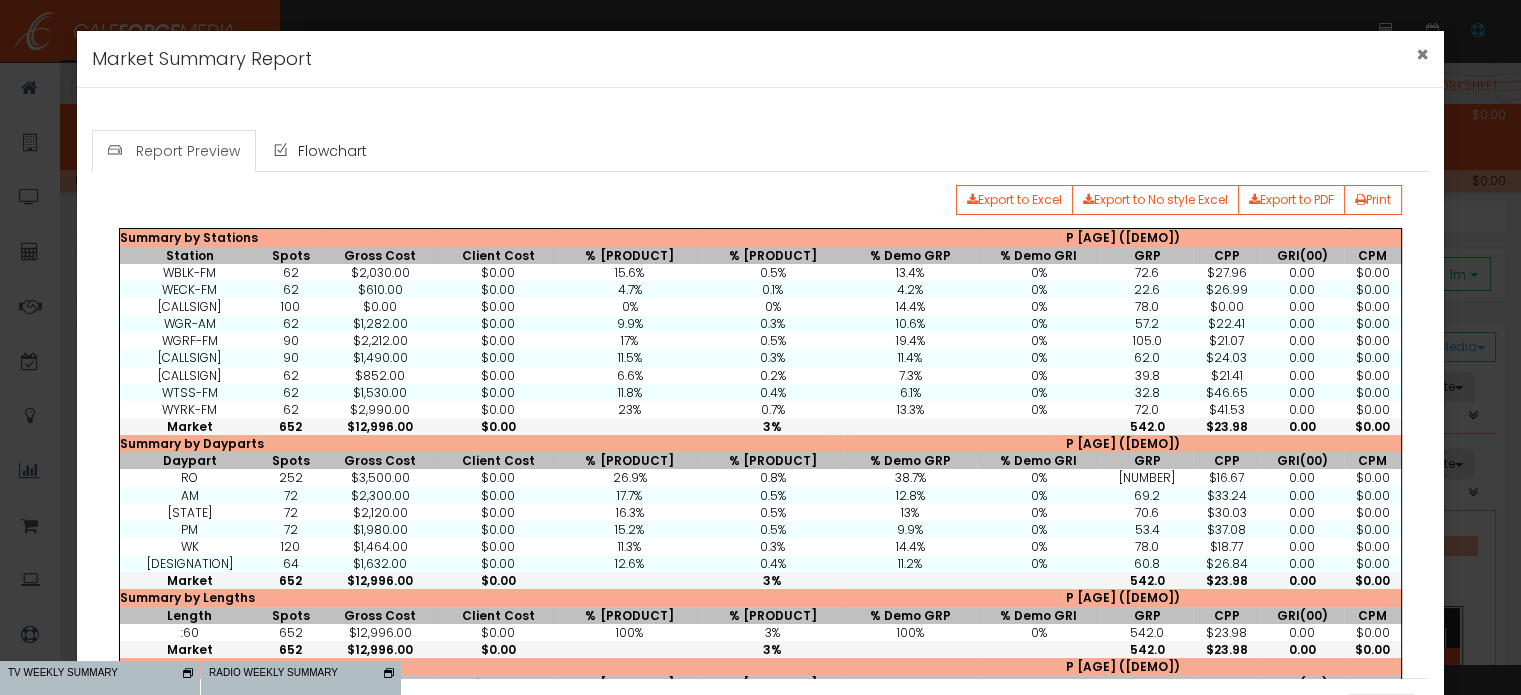 click on "×" at bounding box center [1422, 54] 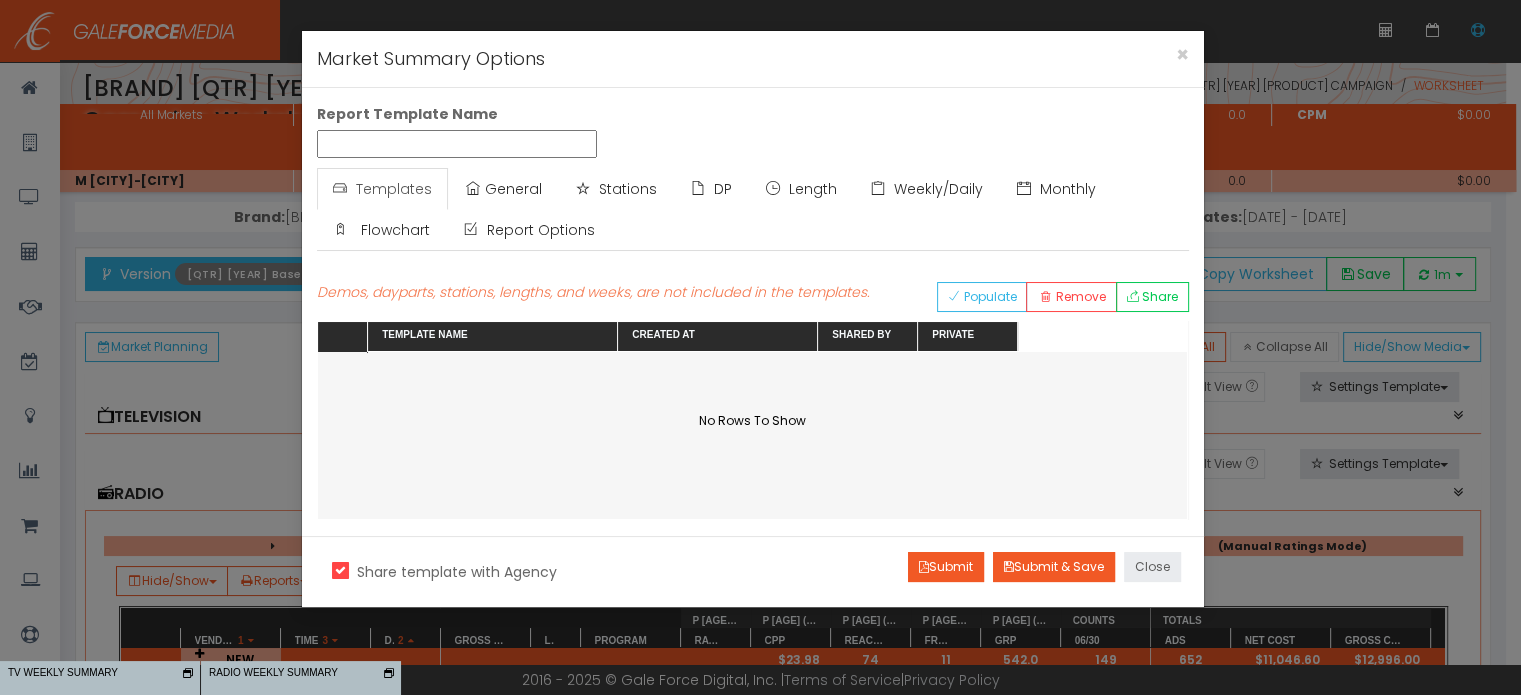 click on "Close" at bounding box center [1152, 567] 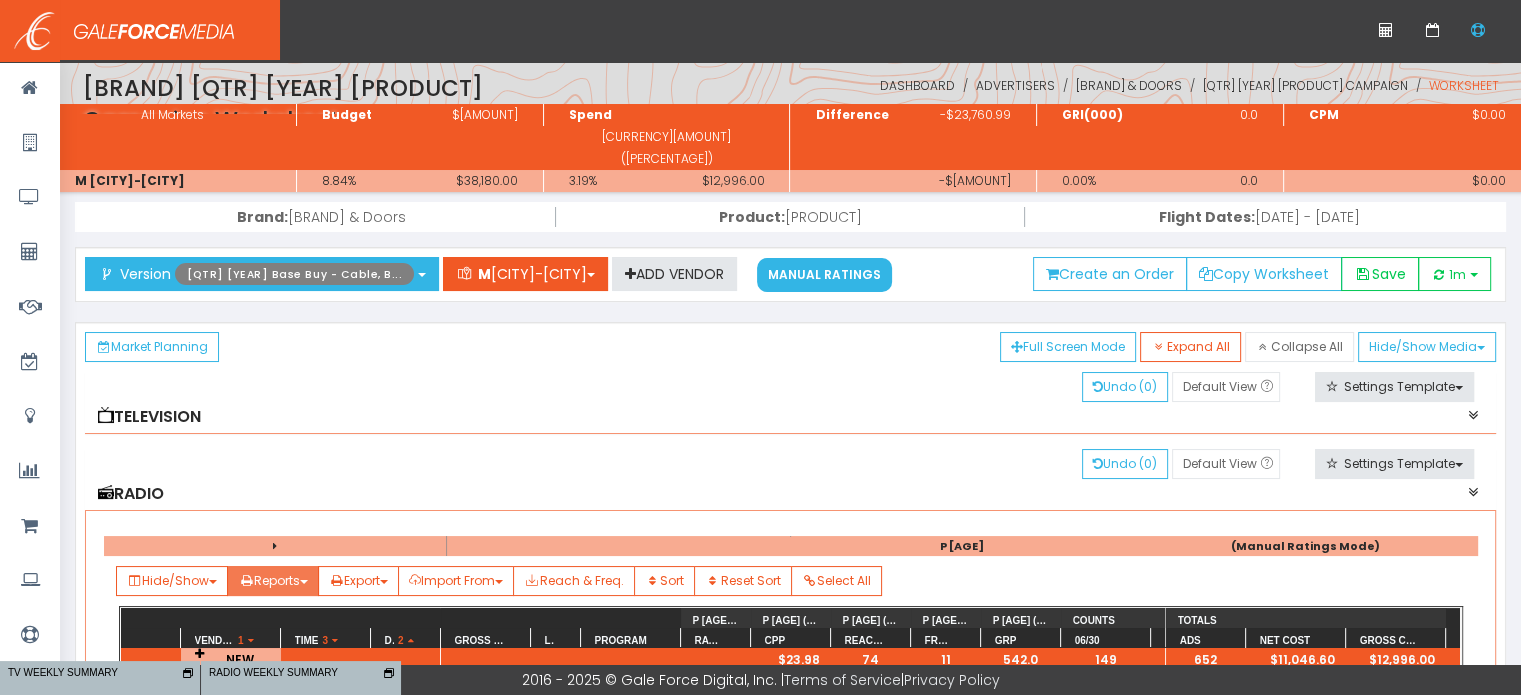 click on "Reports" at bounding box center (172, 581) 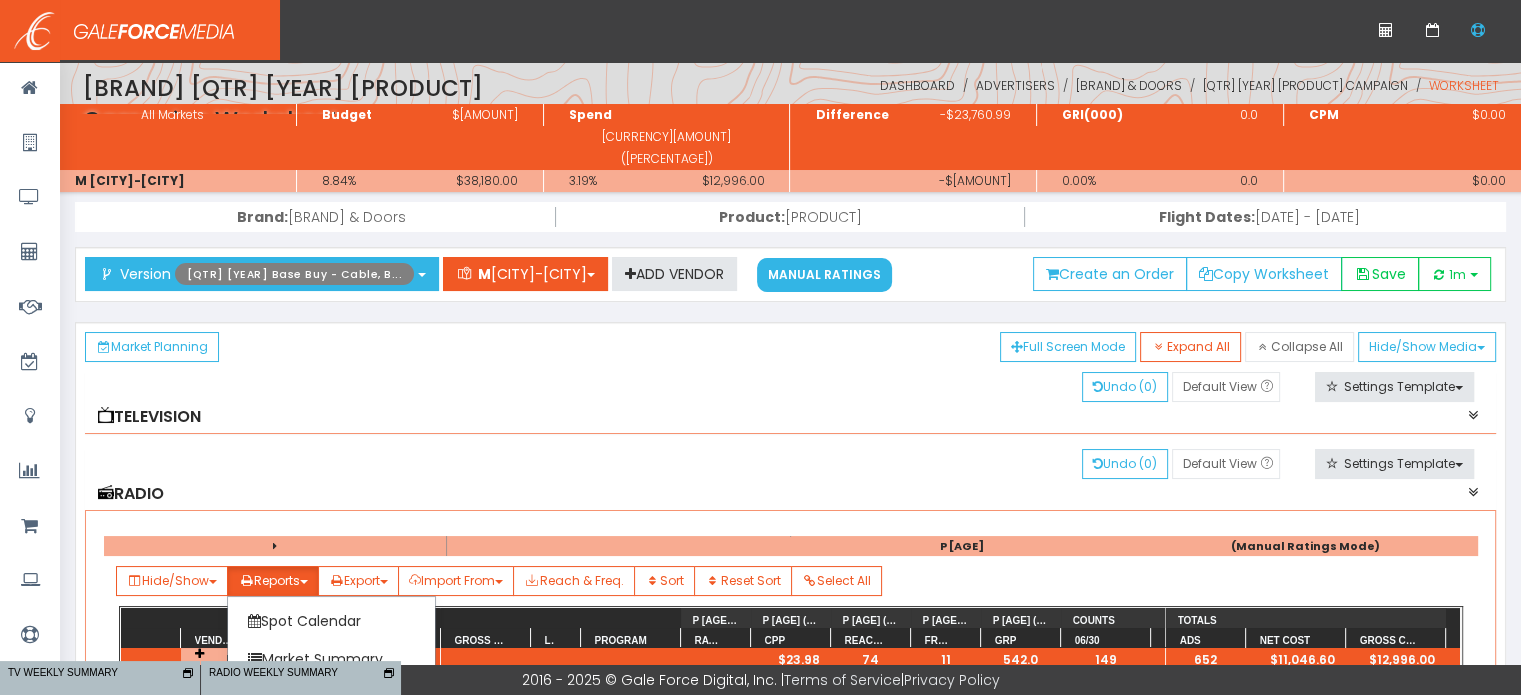 click on "Reach and Frequency" at bounding box center (331, 697) 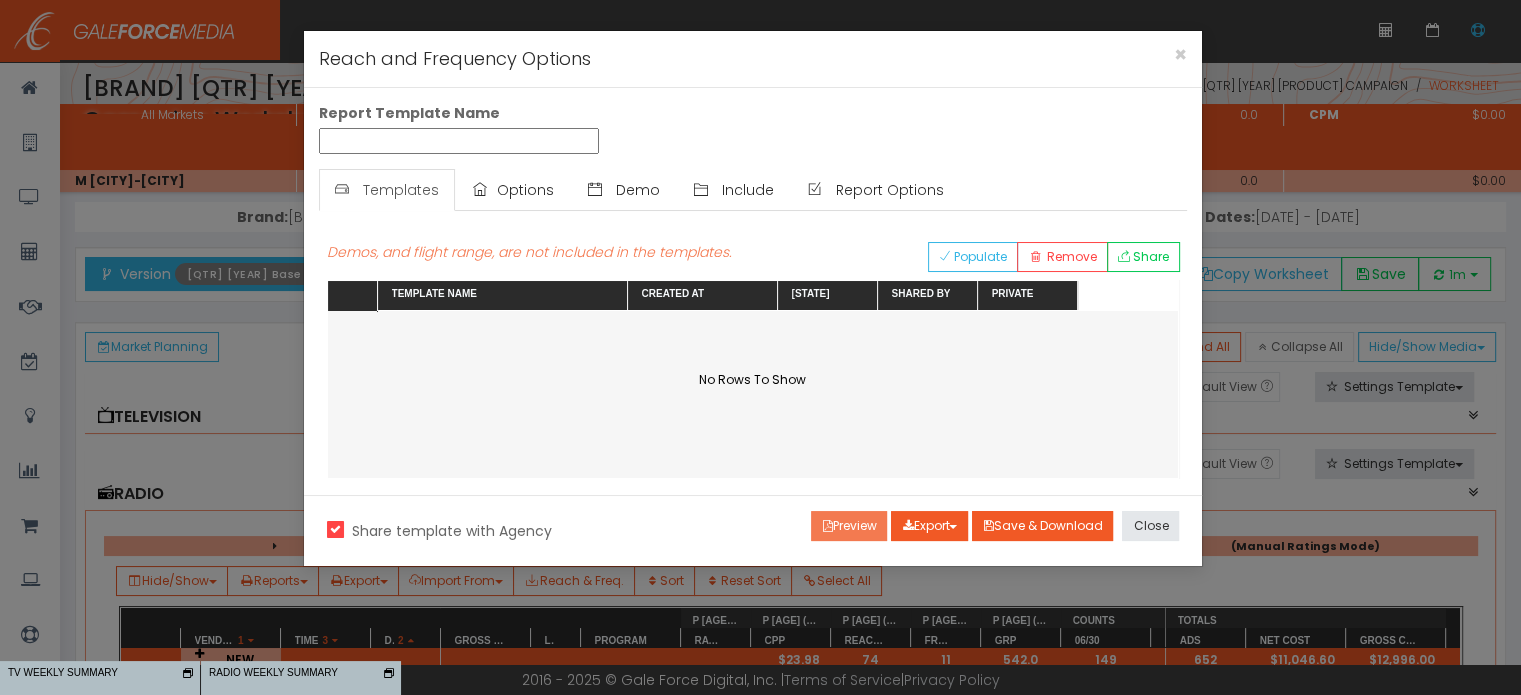 click on "Preview" at bounding box center (849, 526) 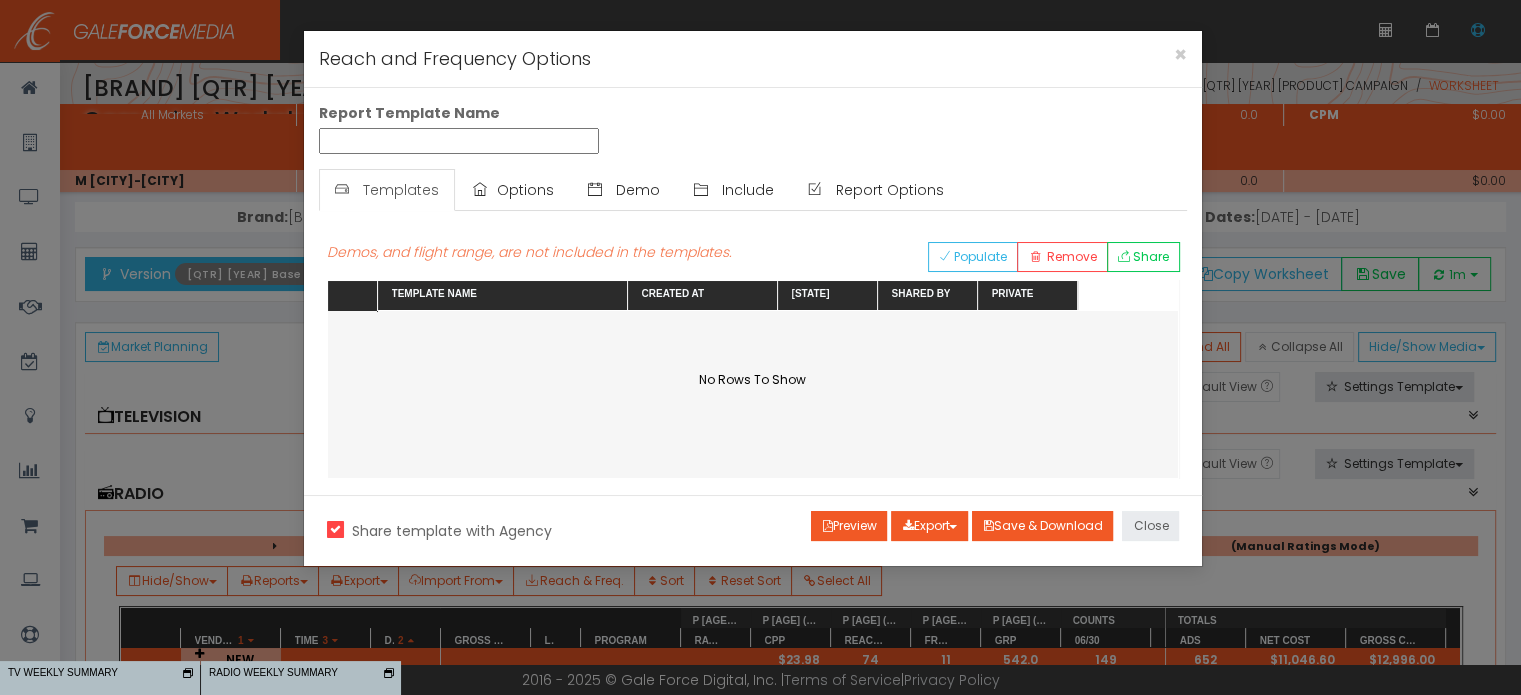 click on "Close" at bounding box center [1150, 526] 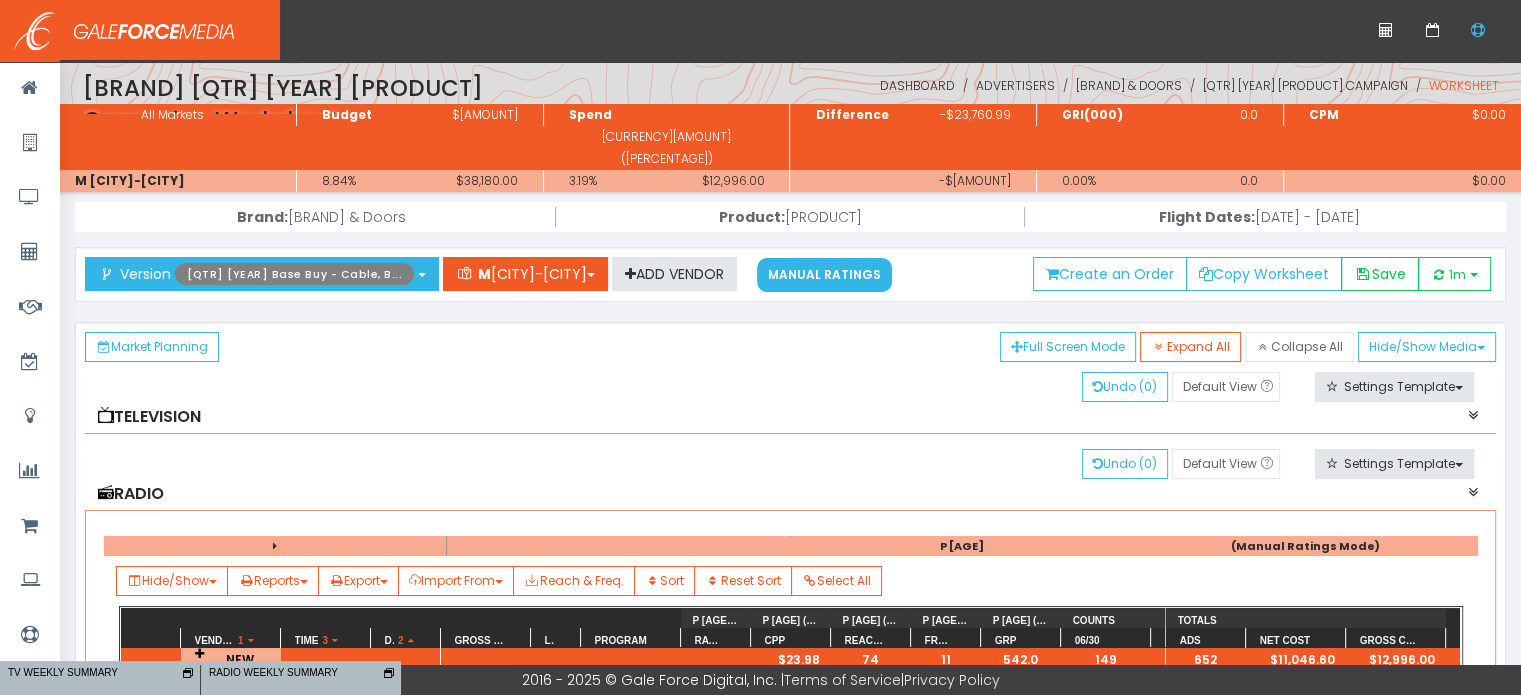 click on "Dashboard
Advertisers
Comfort Windows & Doors
3rd Q 2025 Windows Campaign
Worksheet" at bounding box center (1029, 86) 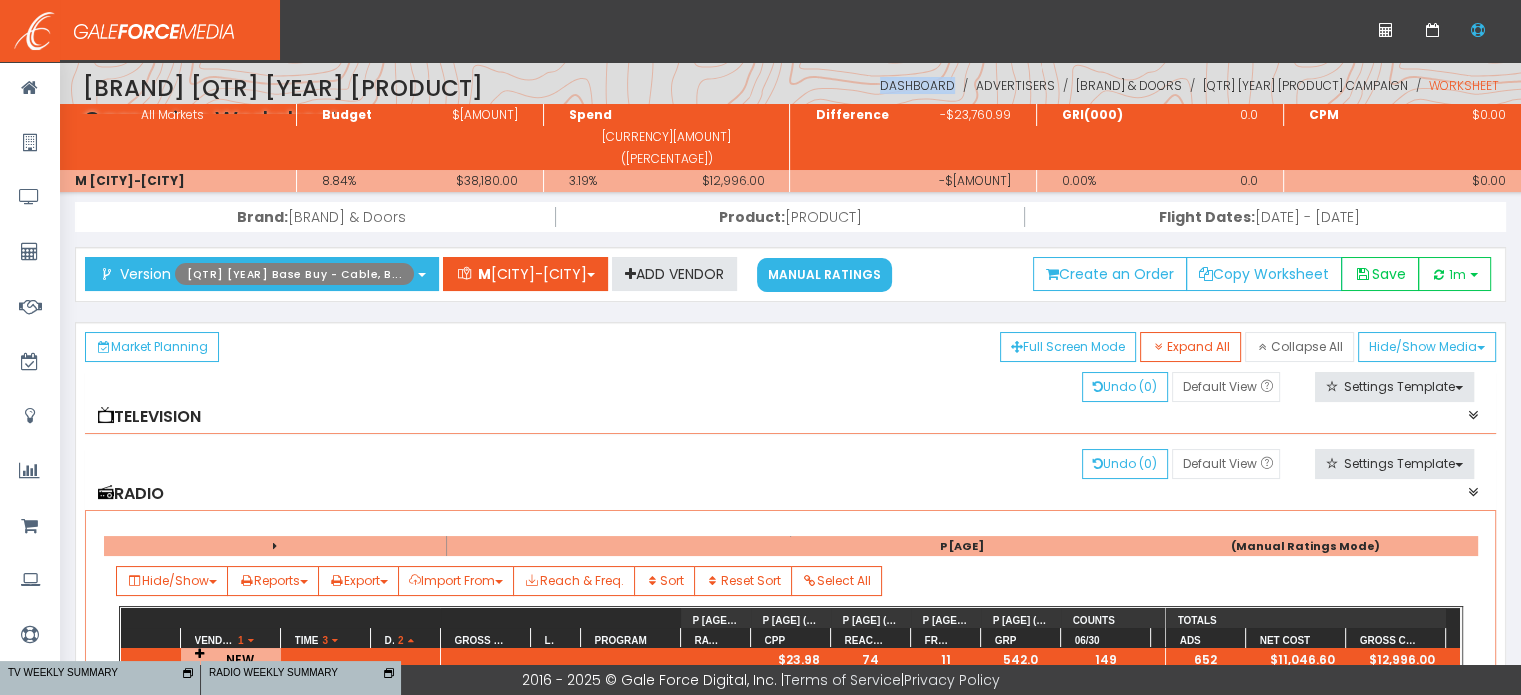 click on "Dashboard
Advertisers
Comfort Windows & Doors
3rd Q 2025 Windows Campaign
Worksheet" at bounding box center (1029, 86) 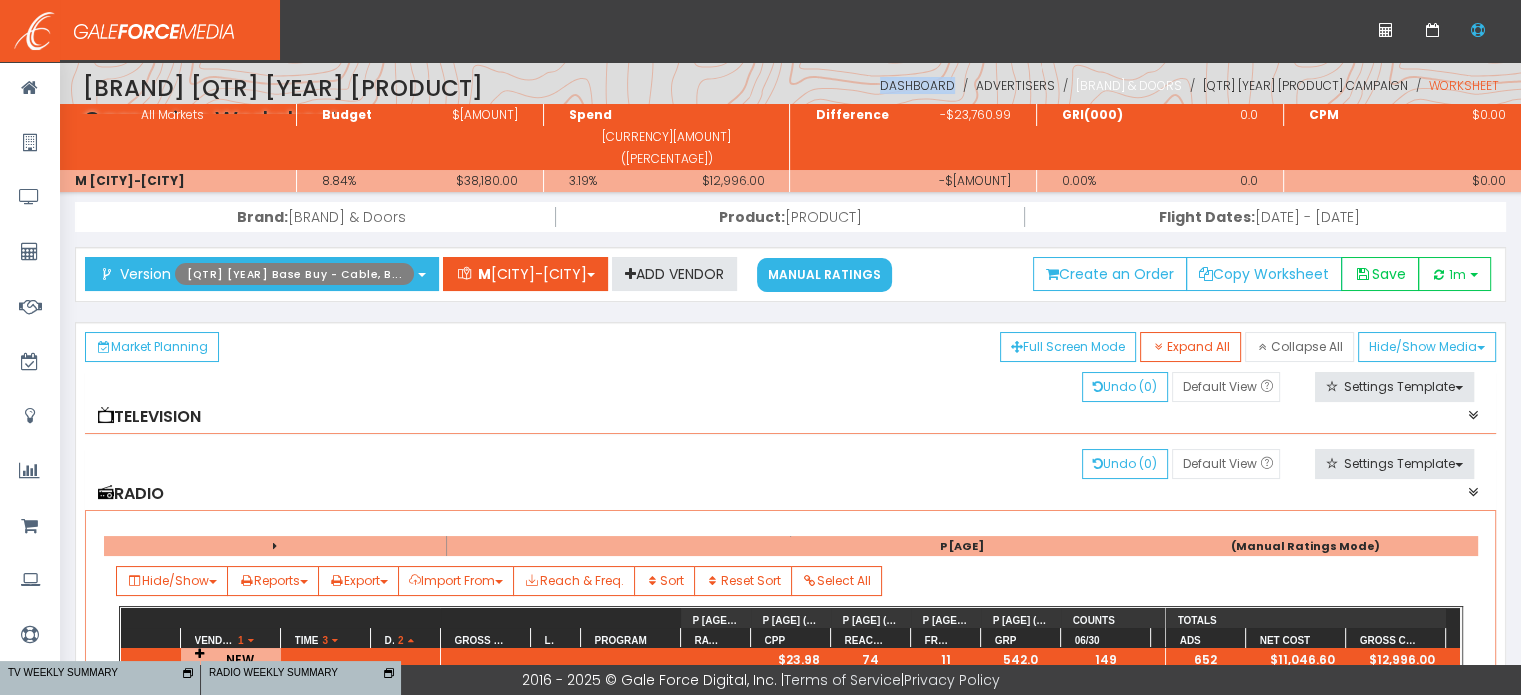 click on "Comfort Windows & Doors" at bounding box center [1129, 85] 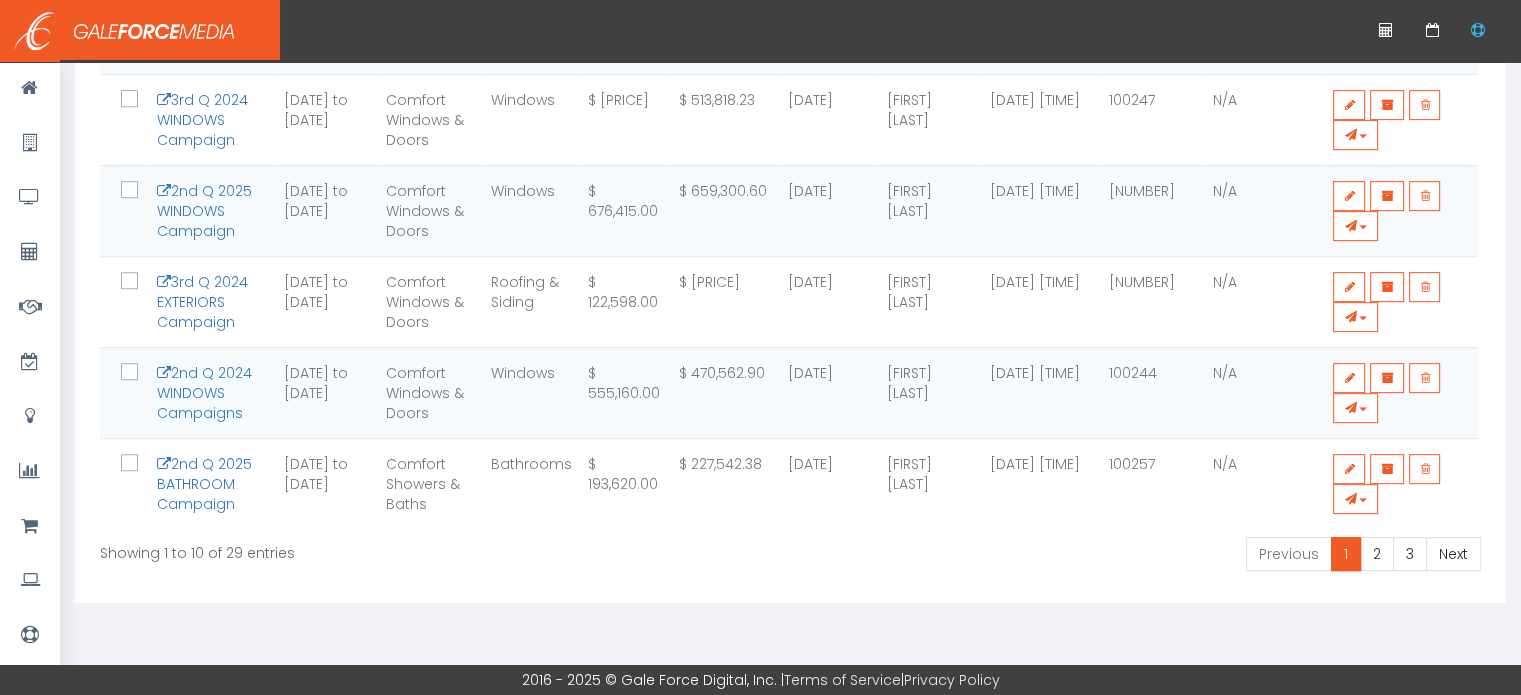 scroll, scrollTop: 858, scrollLeft: 0, axis: vertical 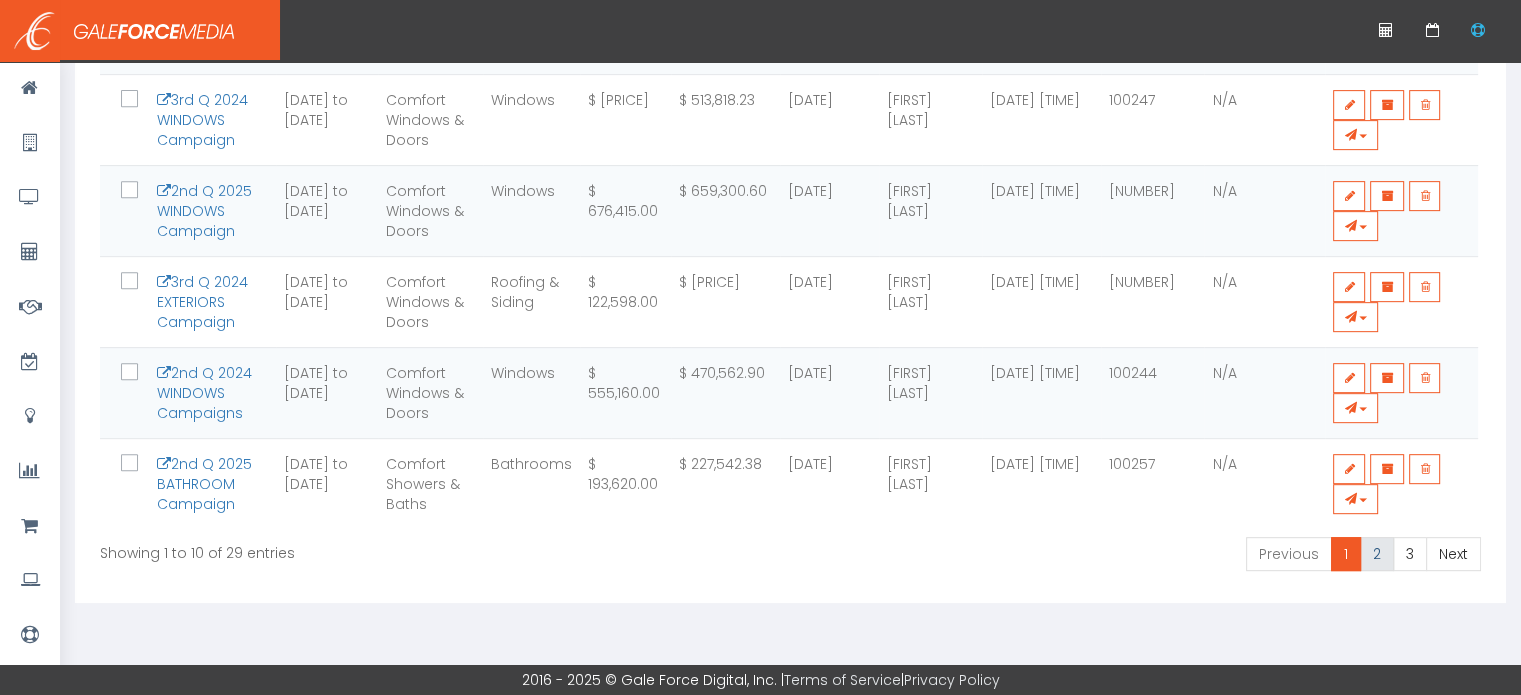 click on "2" at bounding box center [1377, 554] 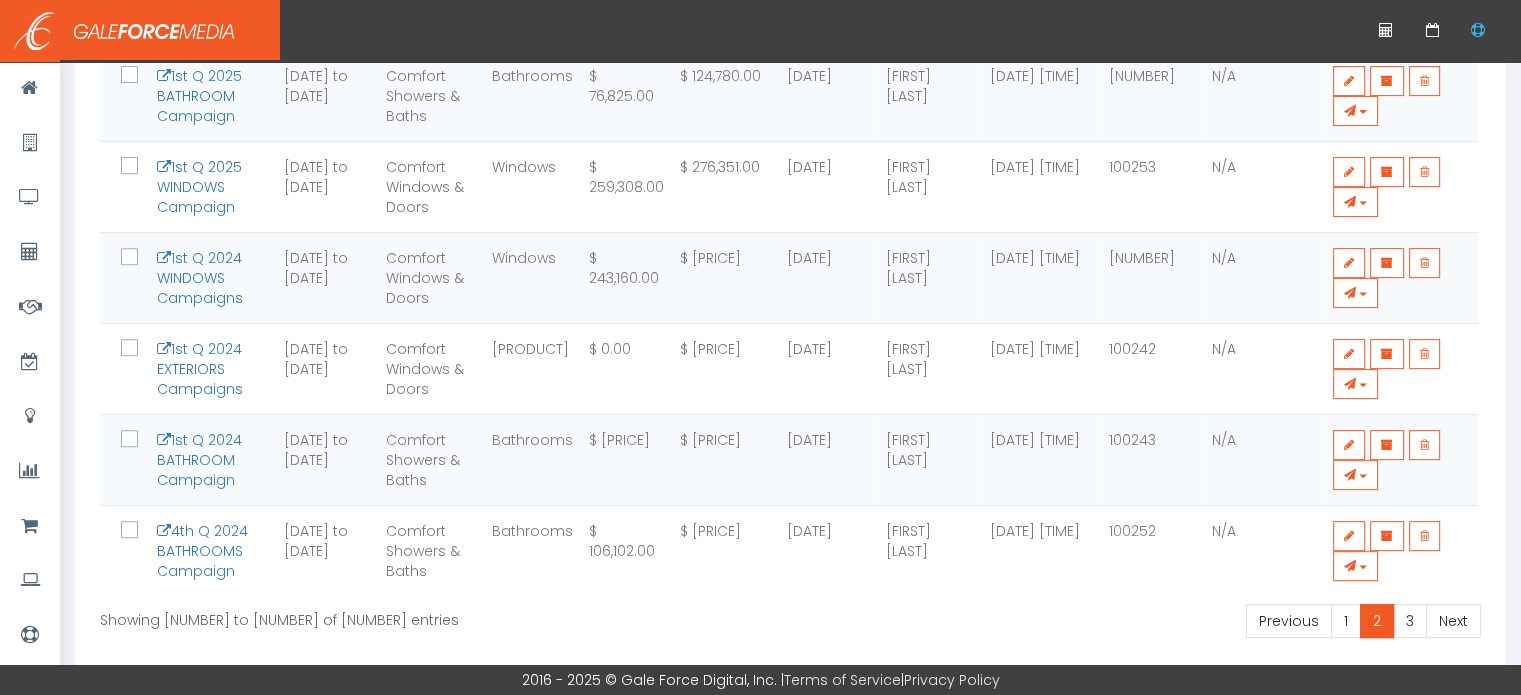 scroll, scrollTop: 795, scrollLeft: 0, axis: vertical 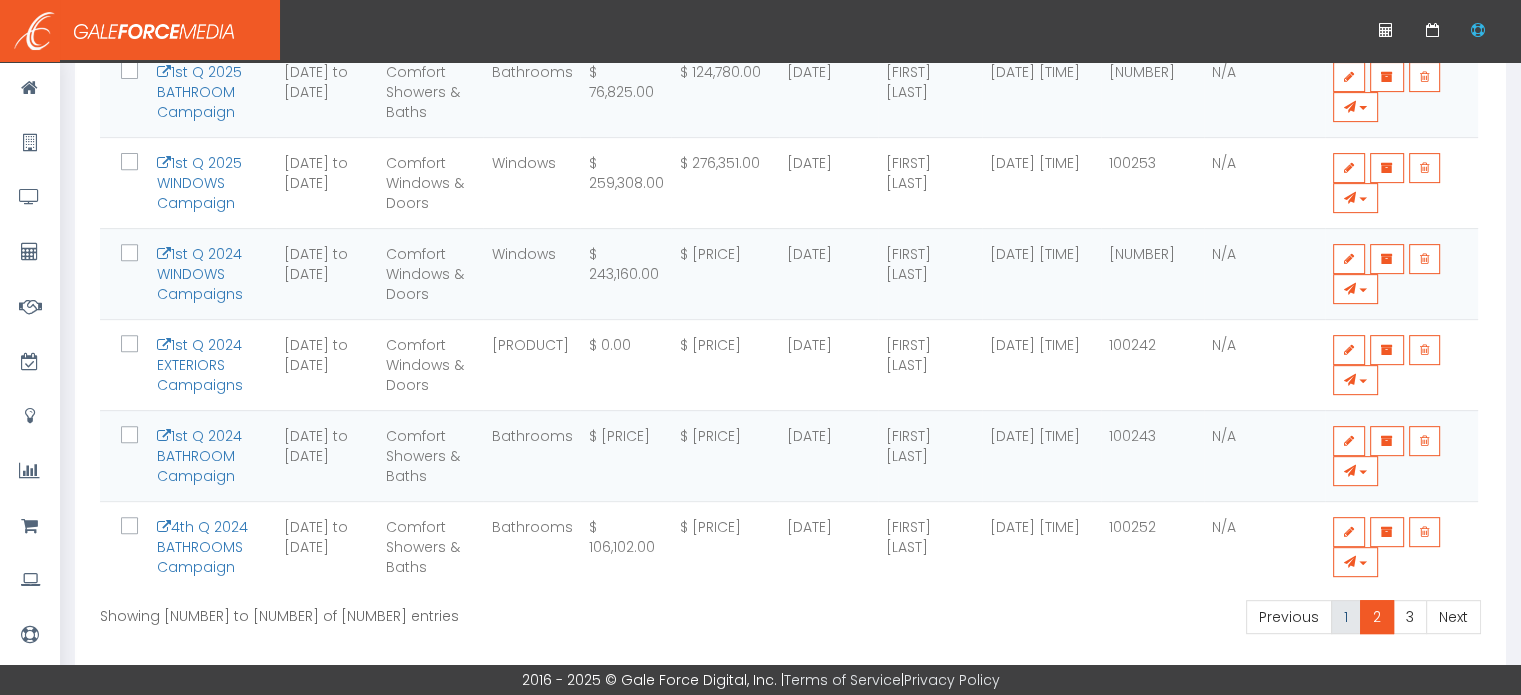 click on "1" at bounding box center [1289, 617] 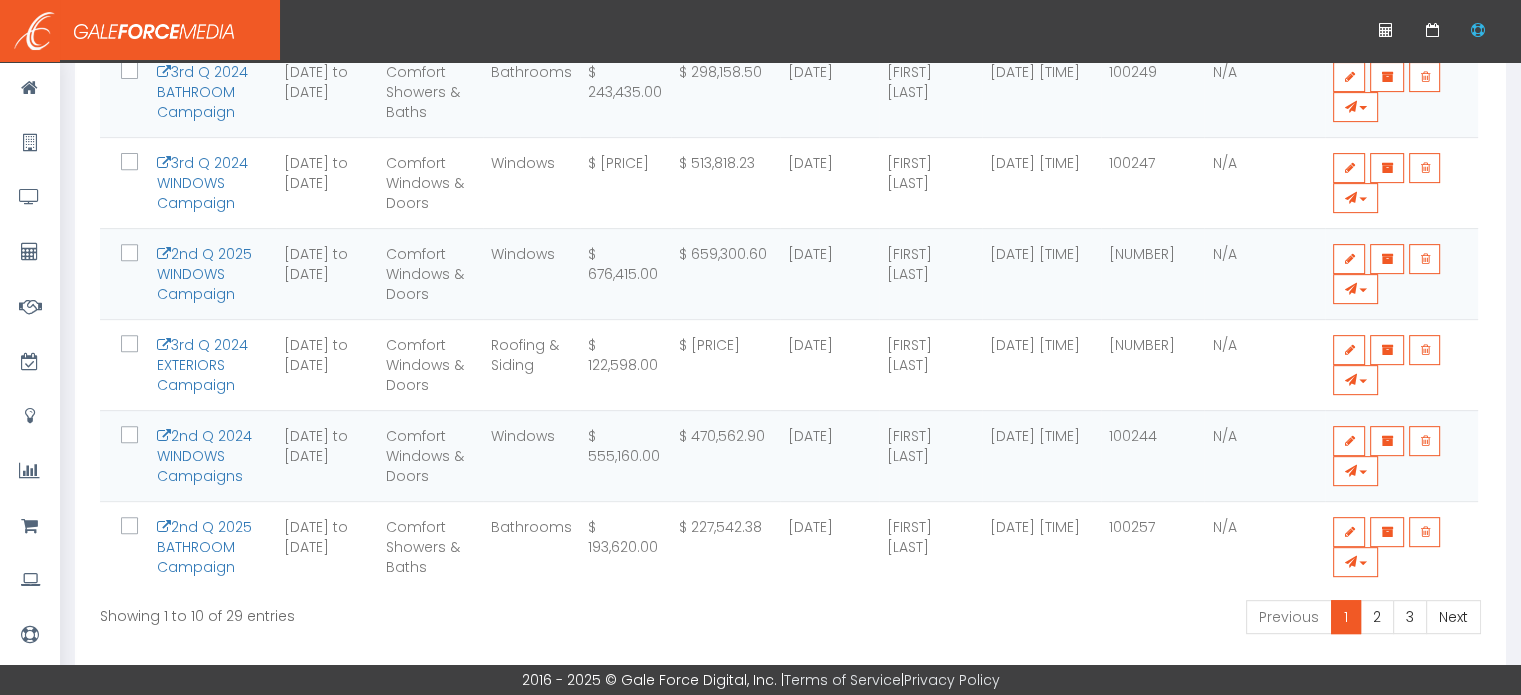 click on "1" at bounding box center (1346, 617) 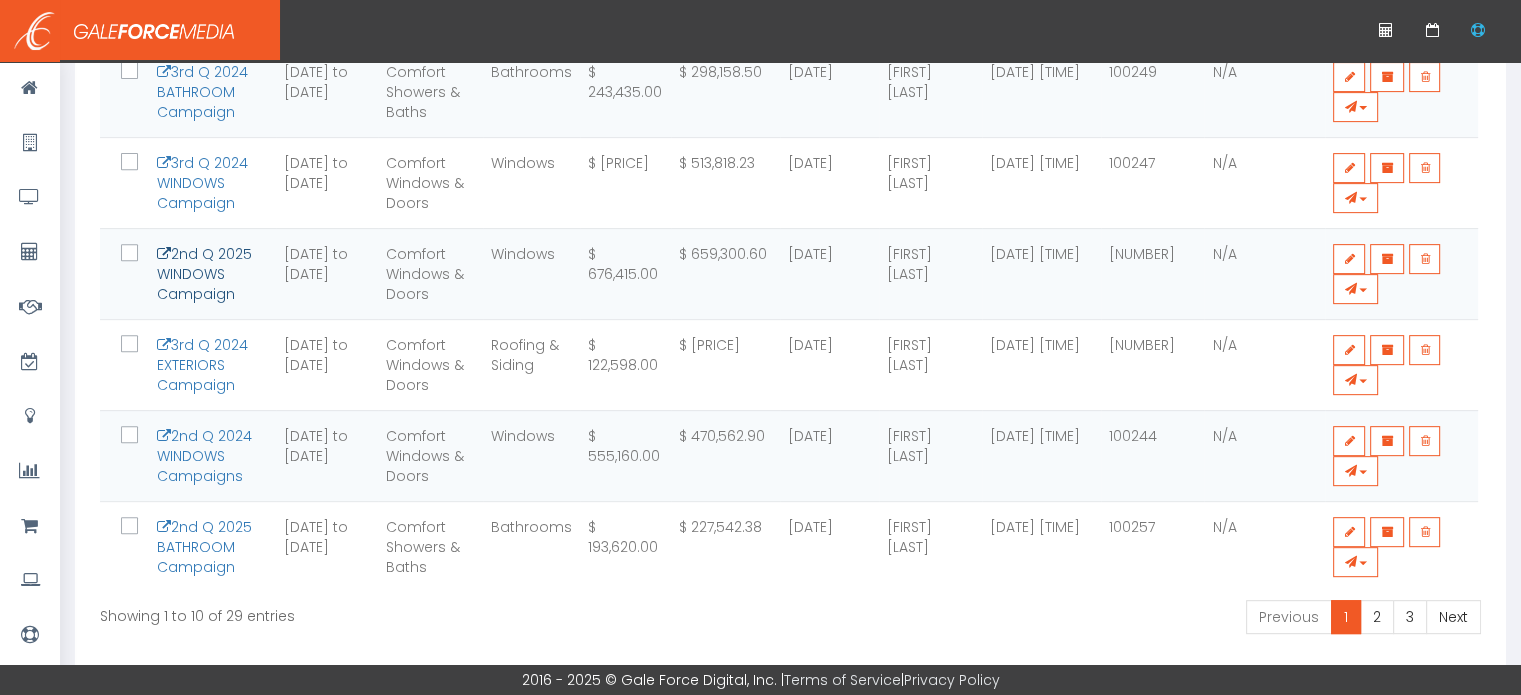 click on "2nd Q 2025 WINDOWS Campaign" at bounding box center [204, 274] 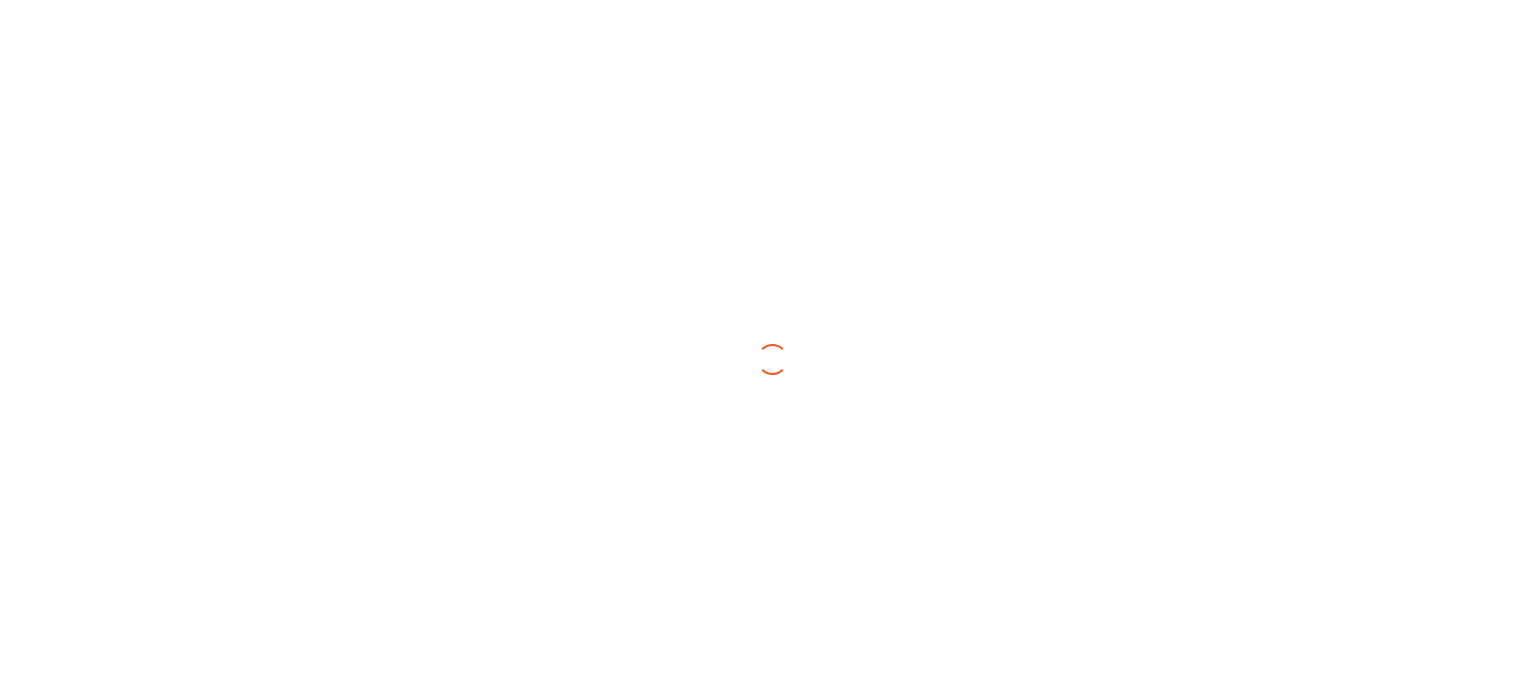 scroll, scrollTop: 0, scrollLeft: 0, axis: both 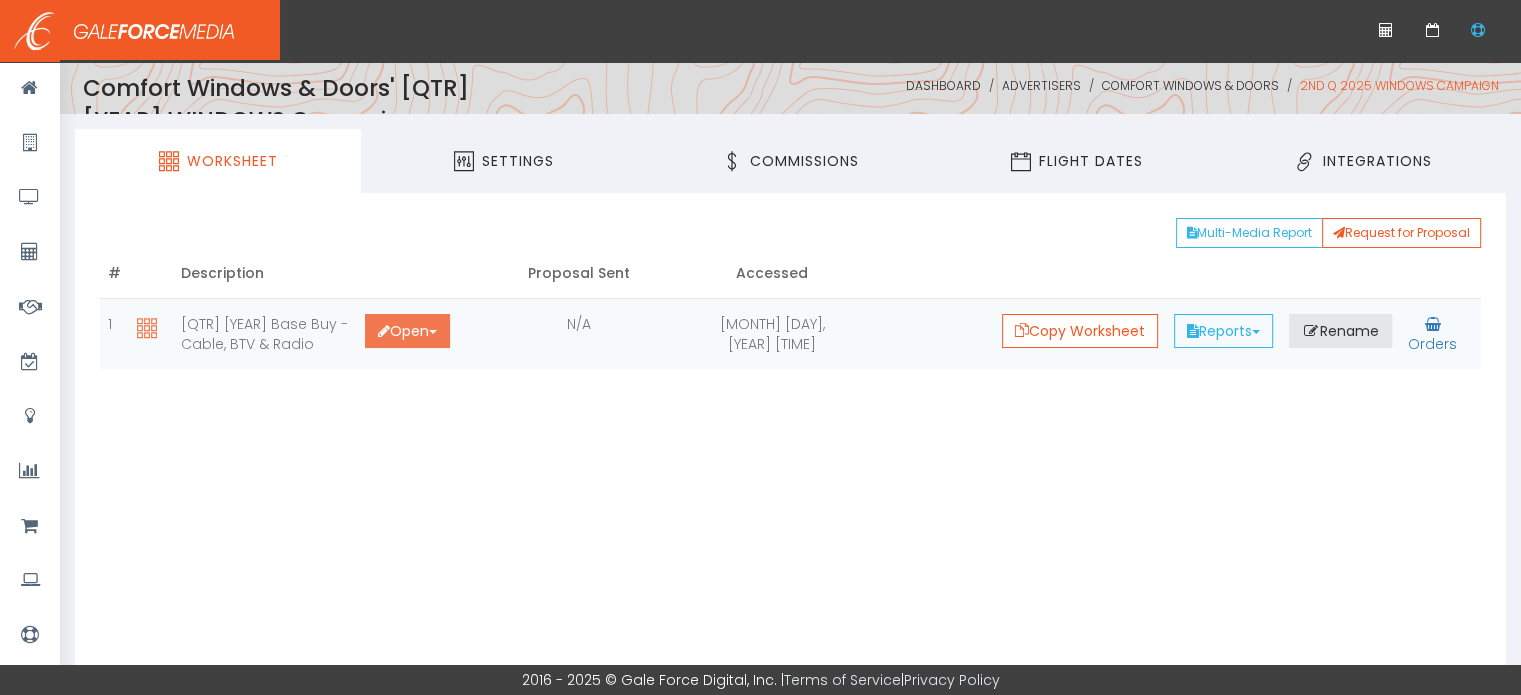 click on "Open
Toggle Dropdown" at bounding box center (407, 331) 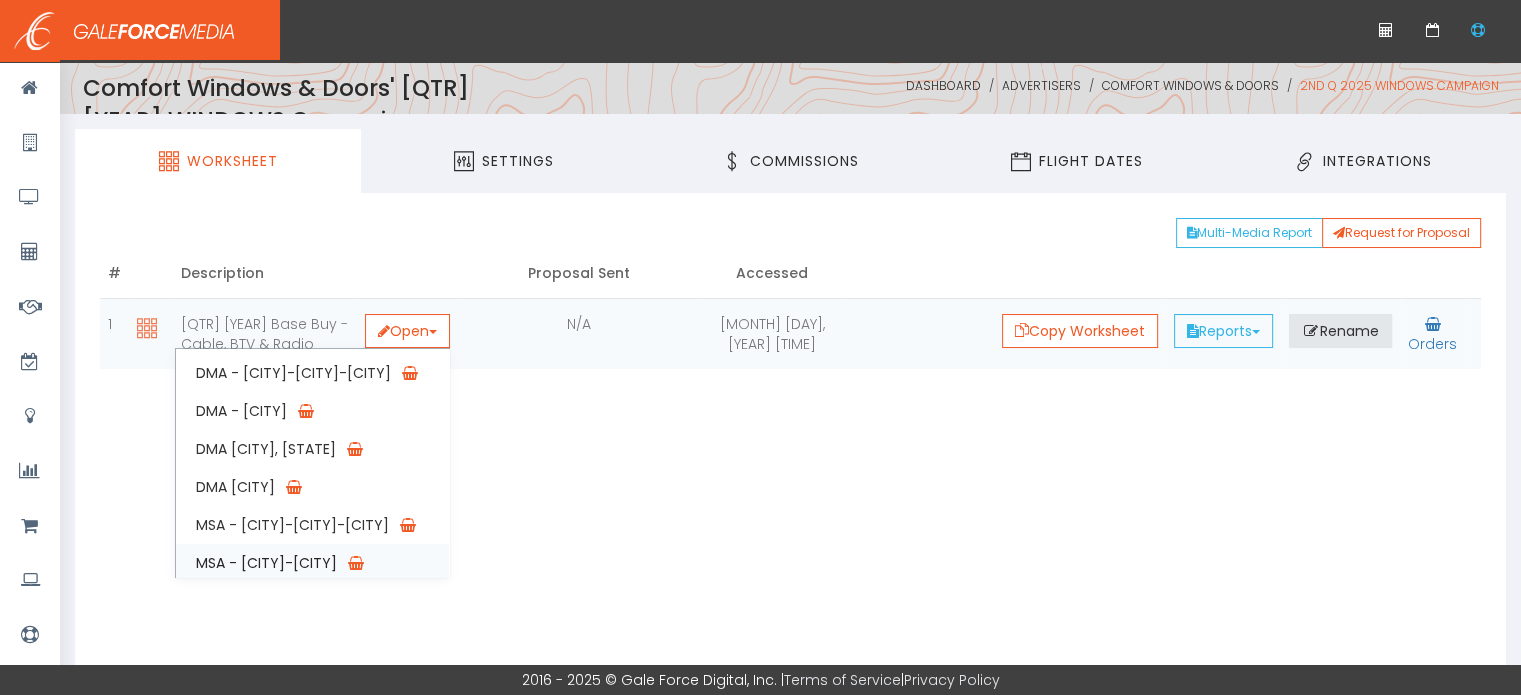click on "MSA - Buffalo-Niagara Falls" at bounding box center [312, 563] 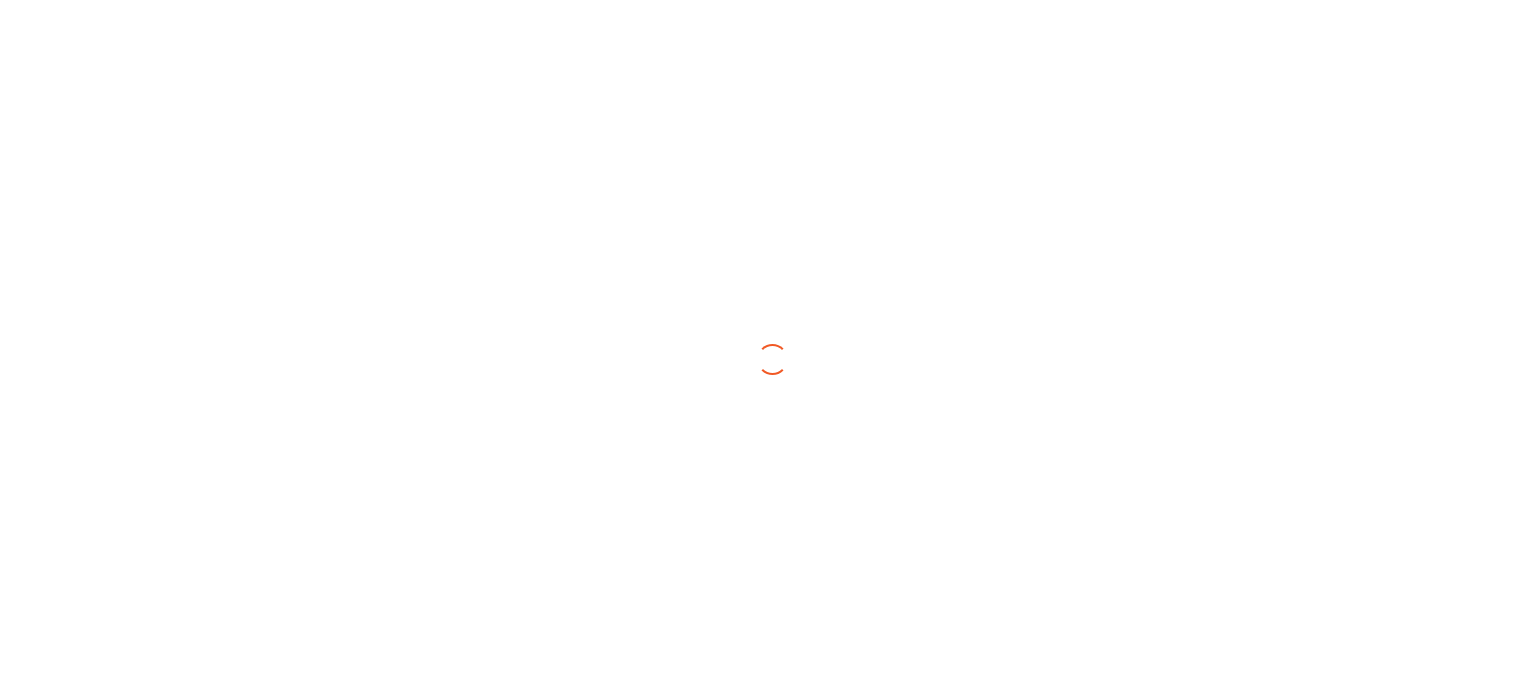 scroll, scrollTop: 0, scrollLeft: 0, axis: both 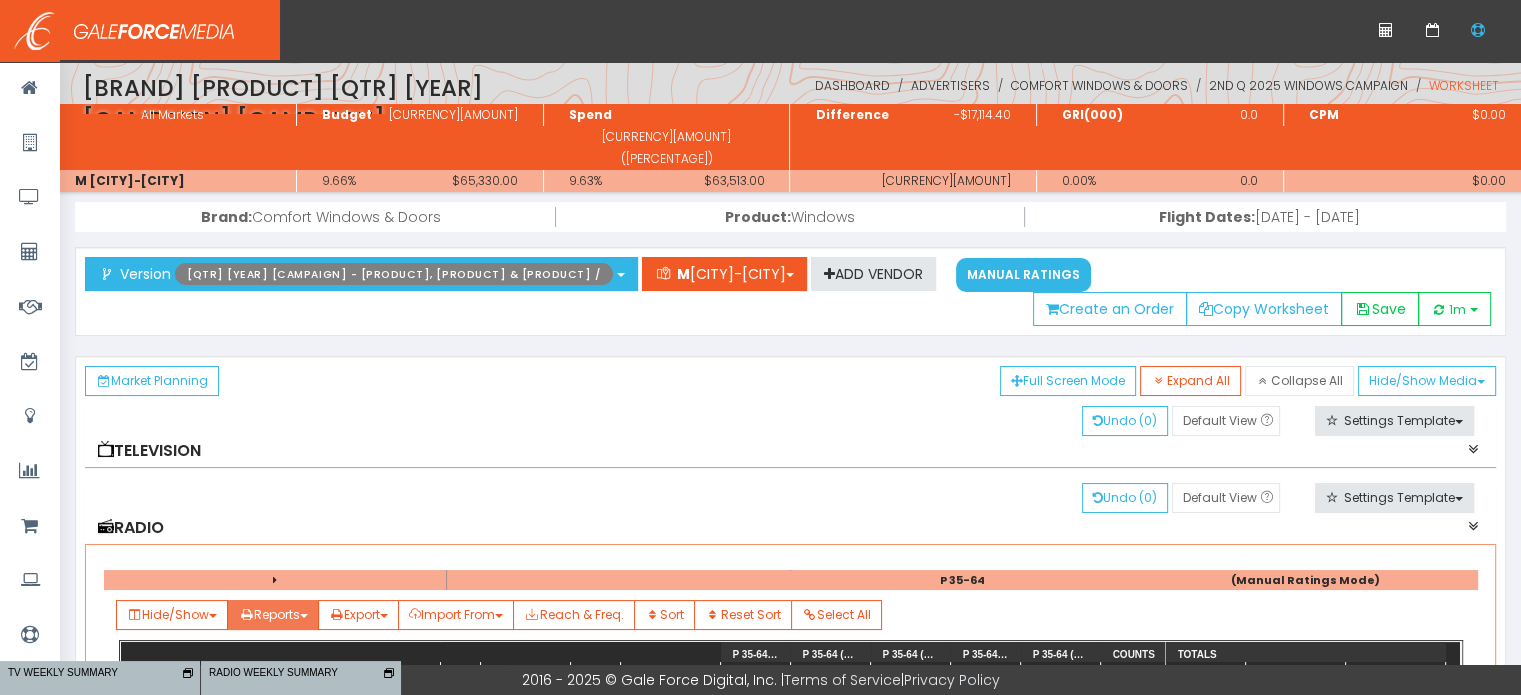 click on "Reports" at bounding box center (172, 615) 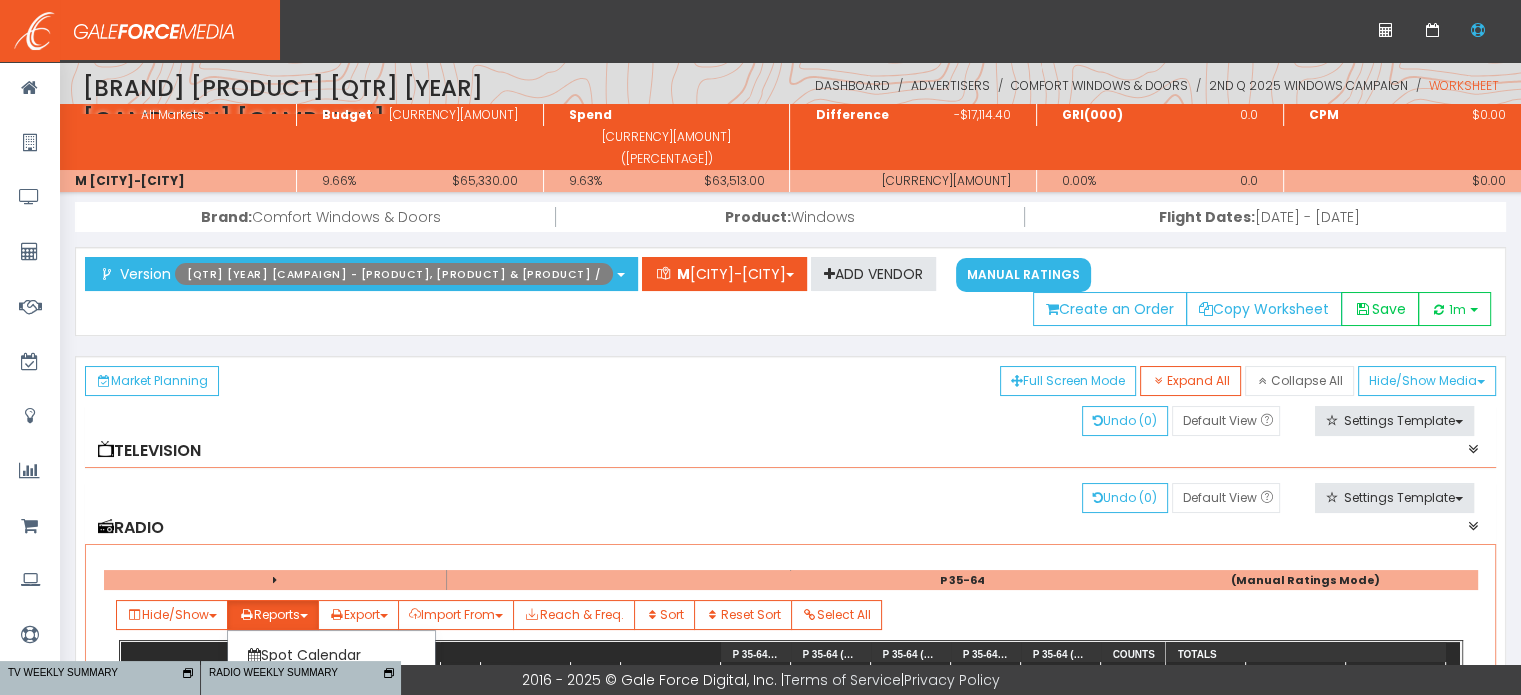 click on "Market Summary" at bounding box center [331, 693] 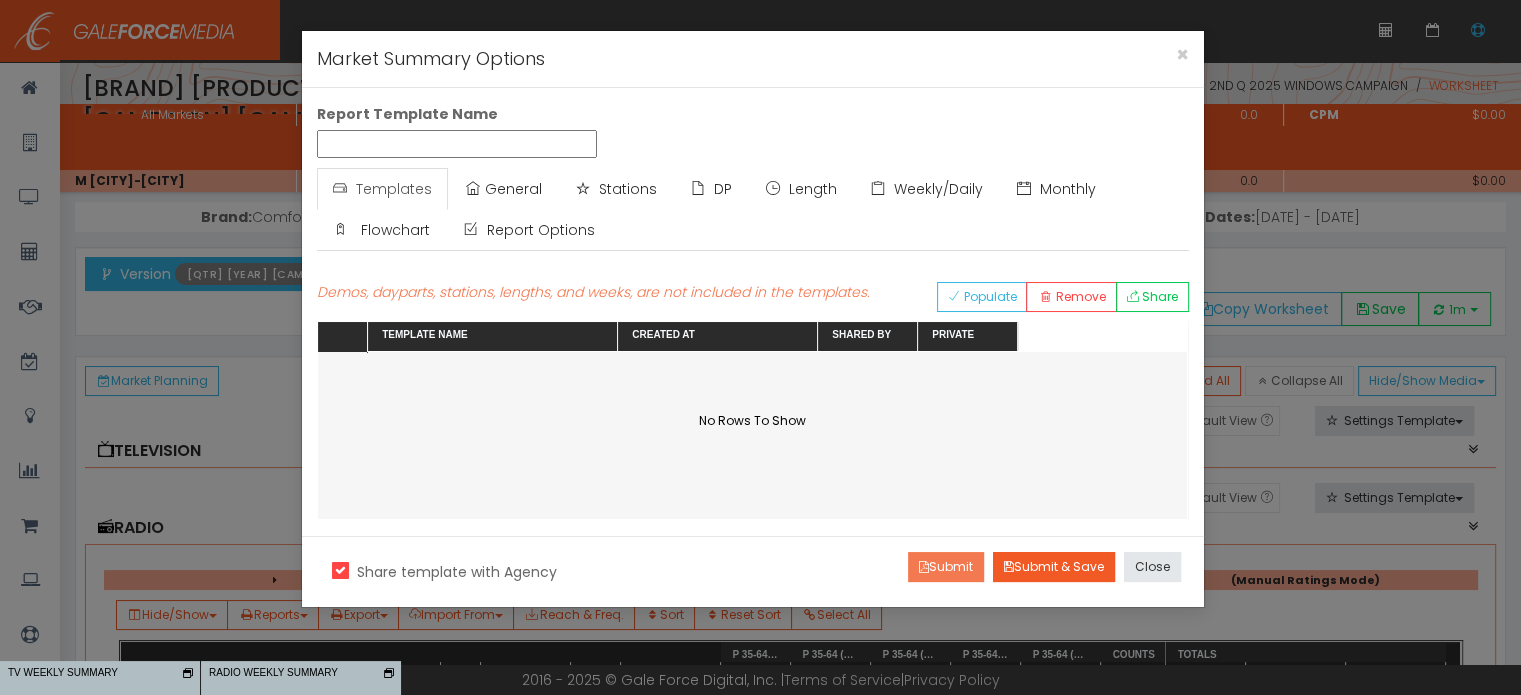 click on "Submit" at bounding box center [946, 567] 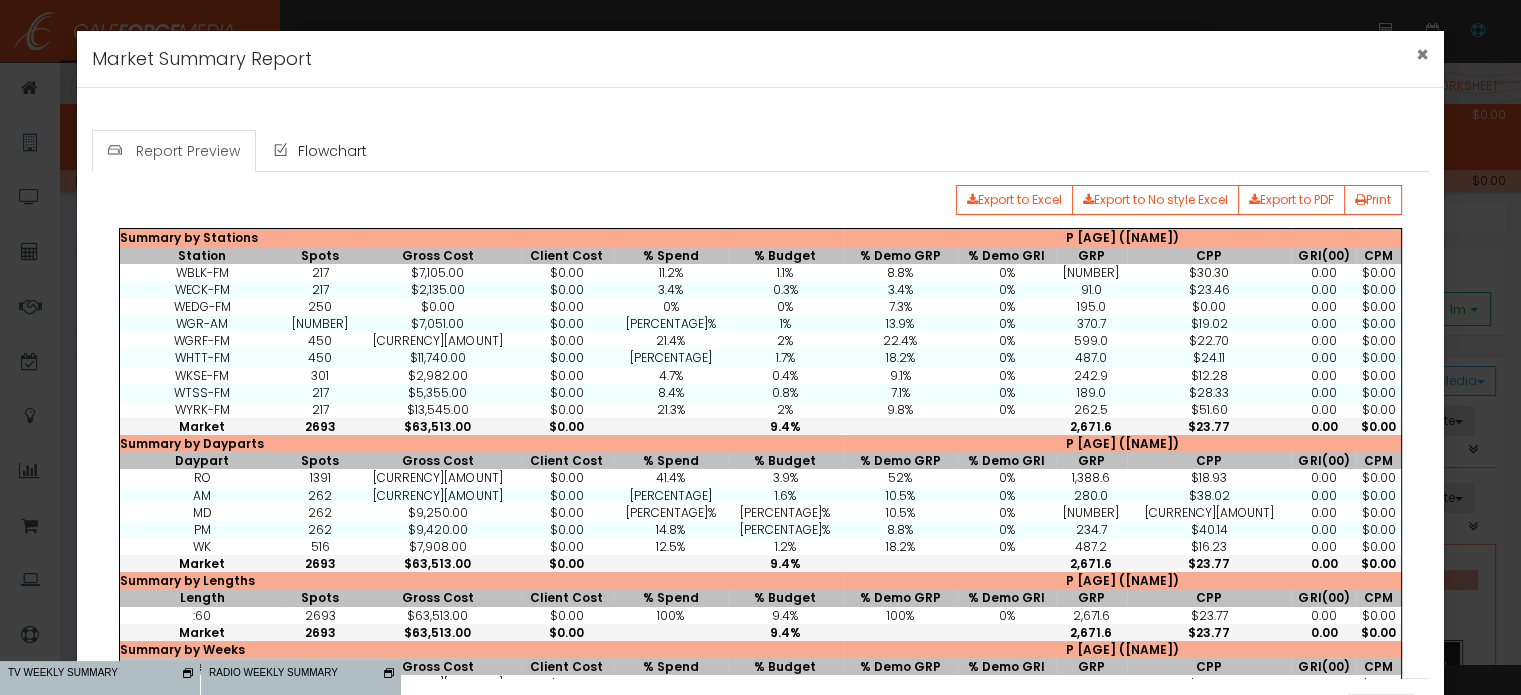 click on "×" at bounding box center (1422, 54) 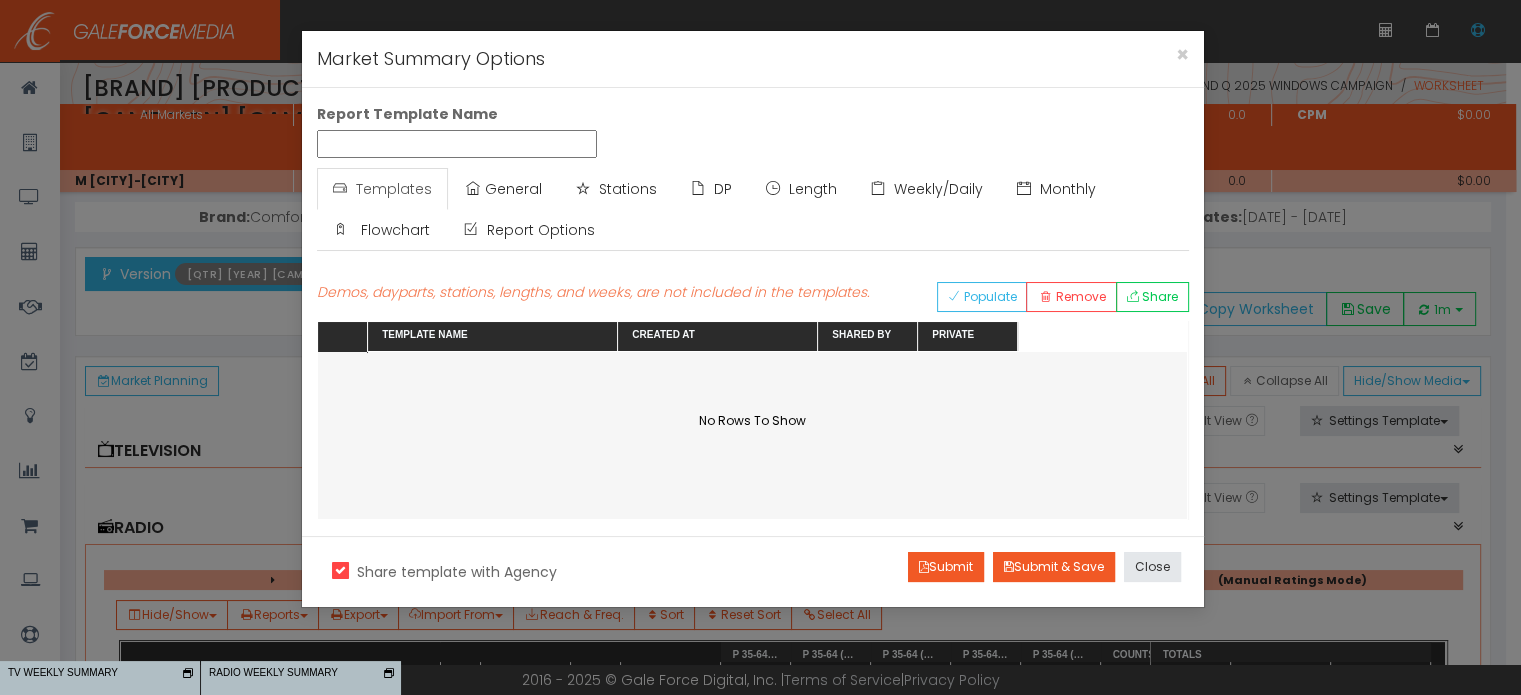 click on "Submit
Submit & Save
Close" at bounding box center [898, 567] 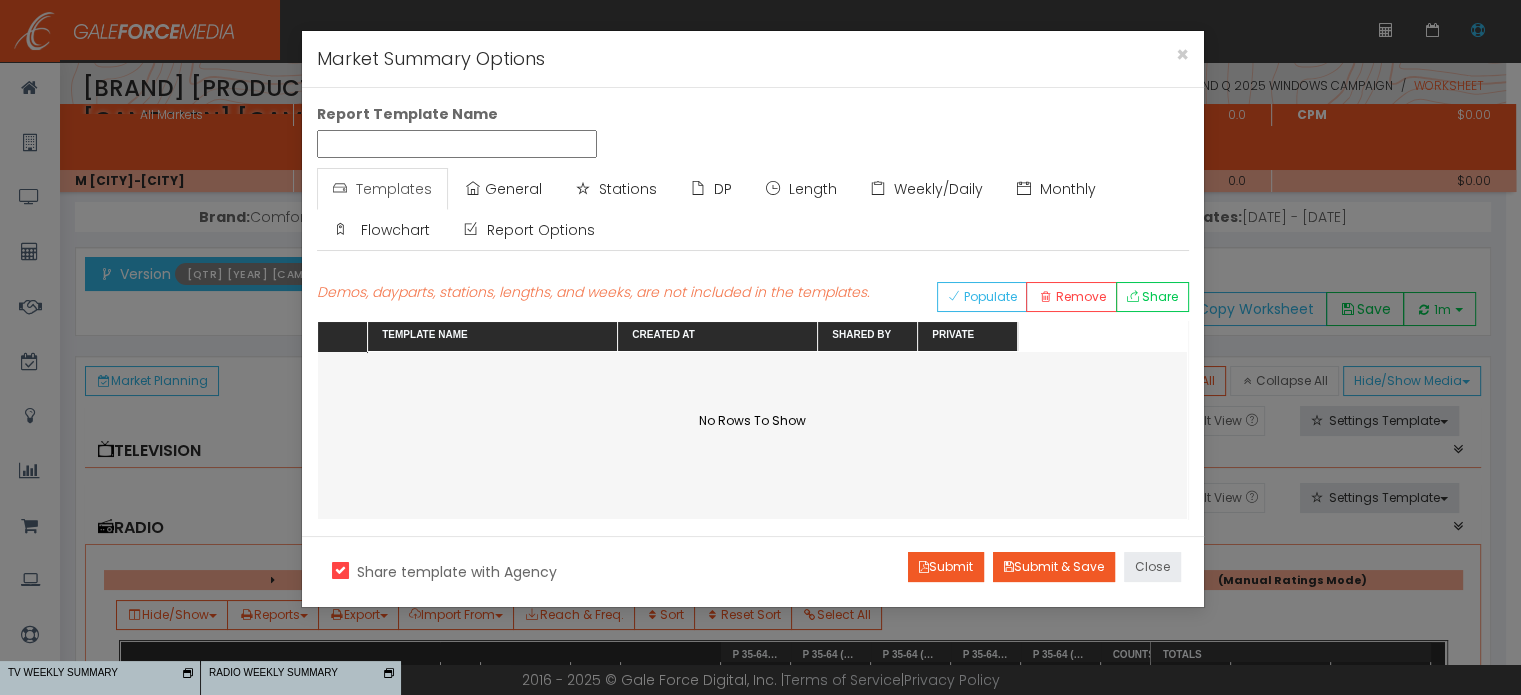 click on "Close" at bounding box center (1152, 567) 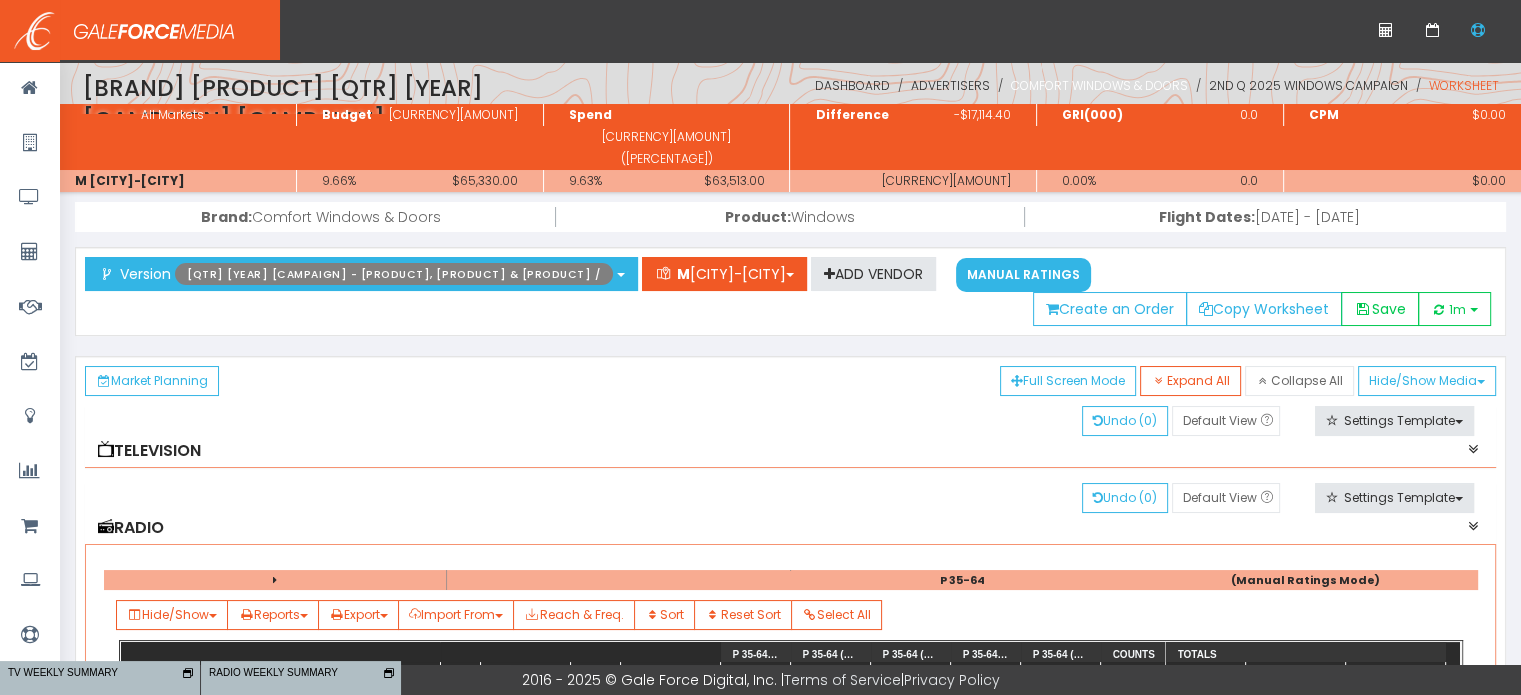 click on "Comfort Windows & Doors" at bounding box center [1099, 85] 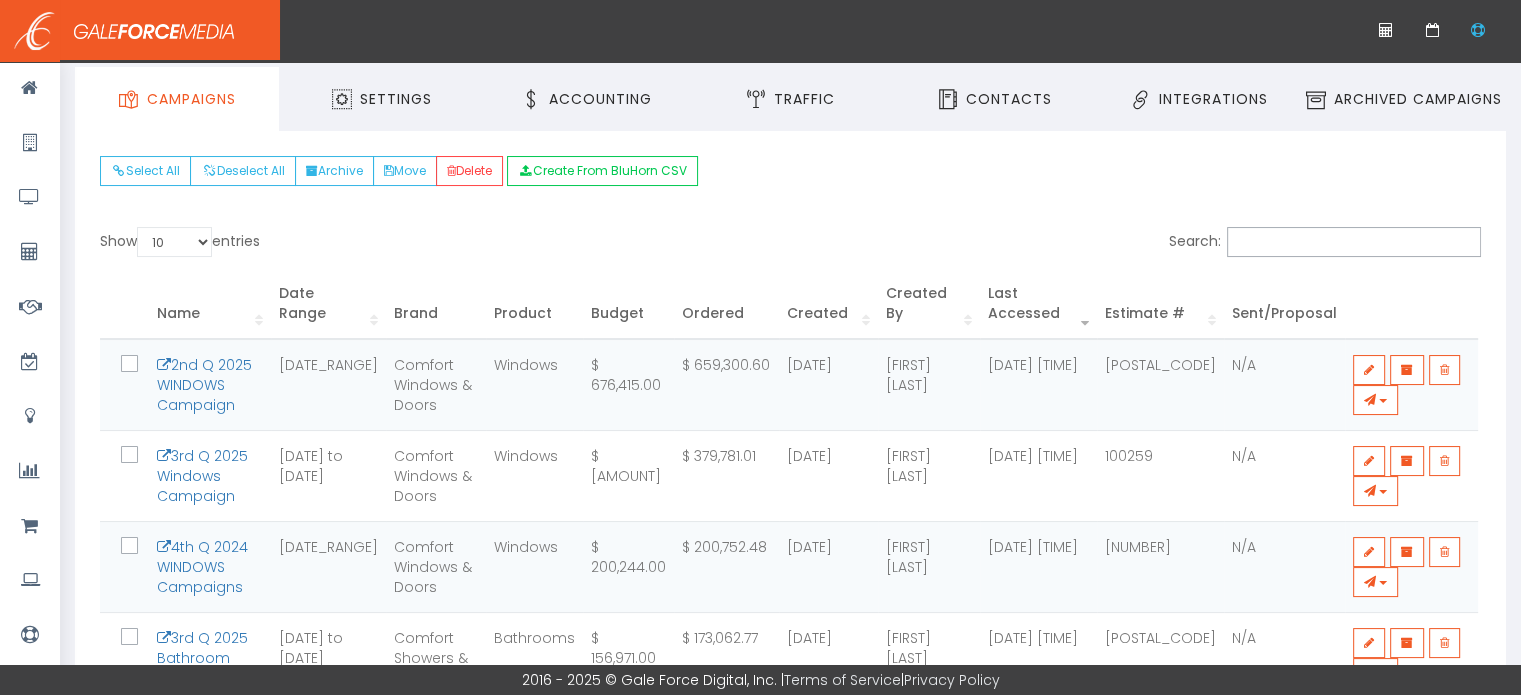scroll, scrollTop: 217, scrollLeft: 0, axis: vertical 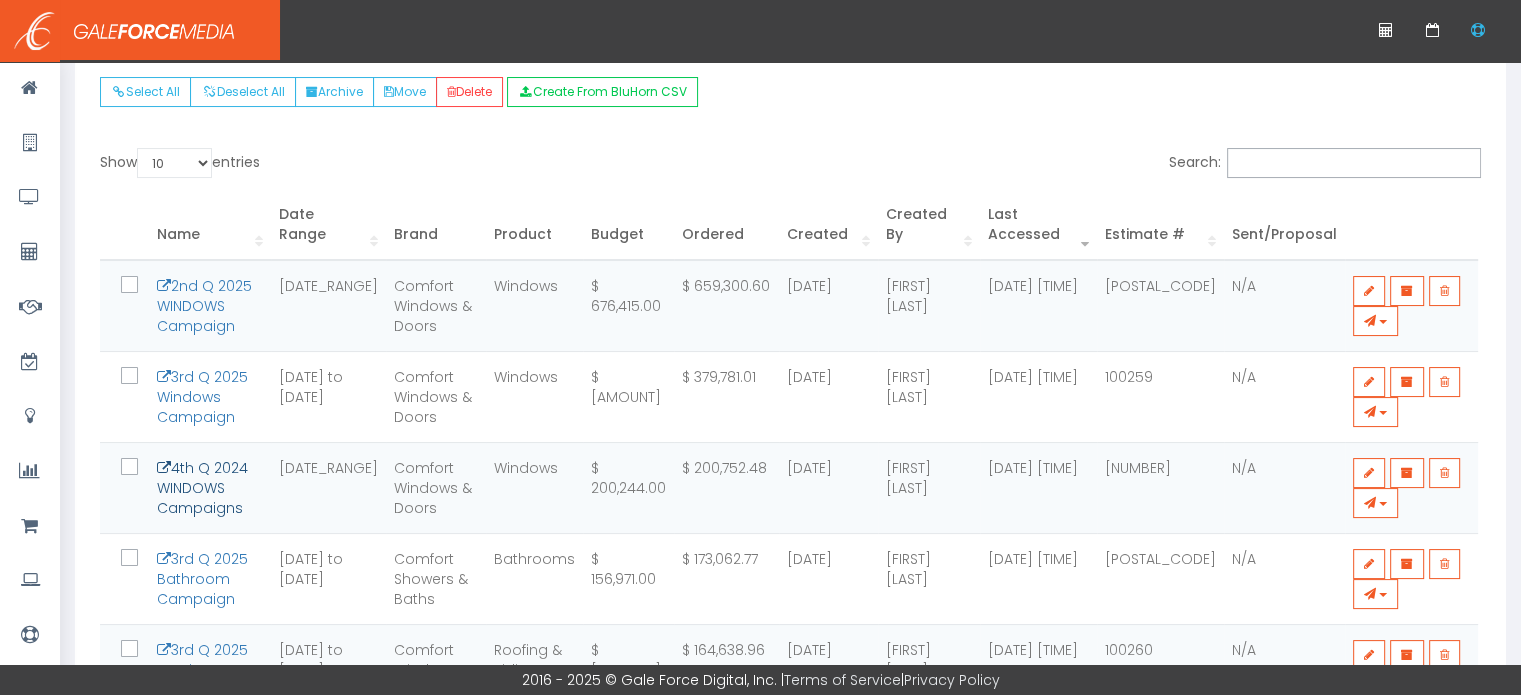 click on "4th Q 2024 WINDOWS Campaigns" at bounding box center [202, 488] 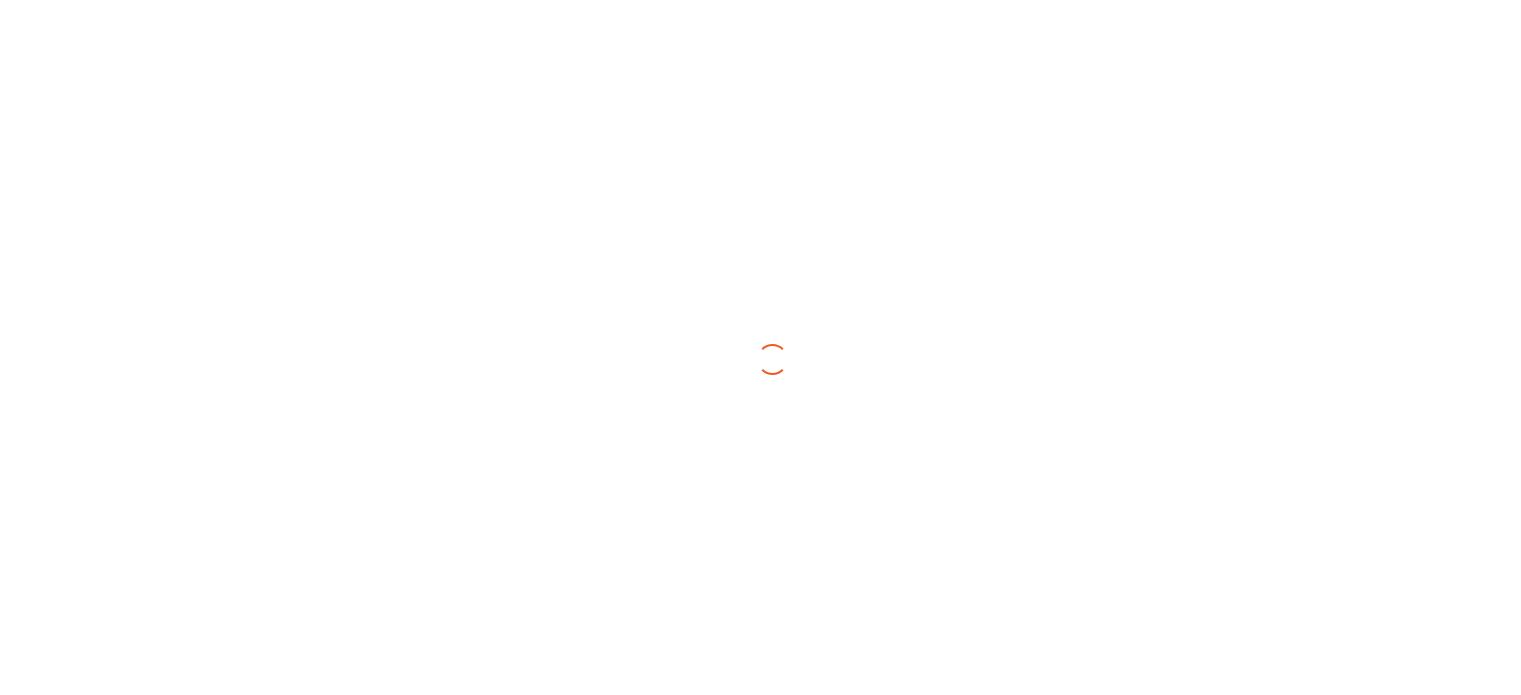 scroll, scrollTop: 0, scrollLeft: 0, axis: both 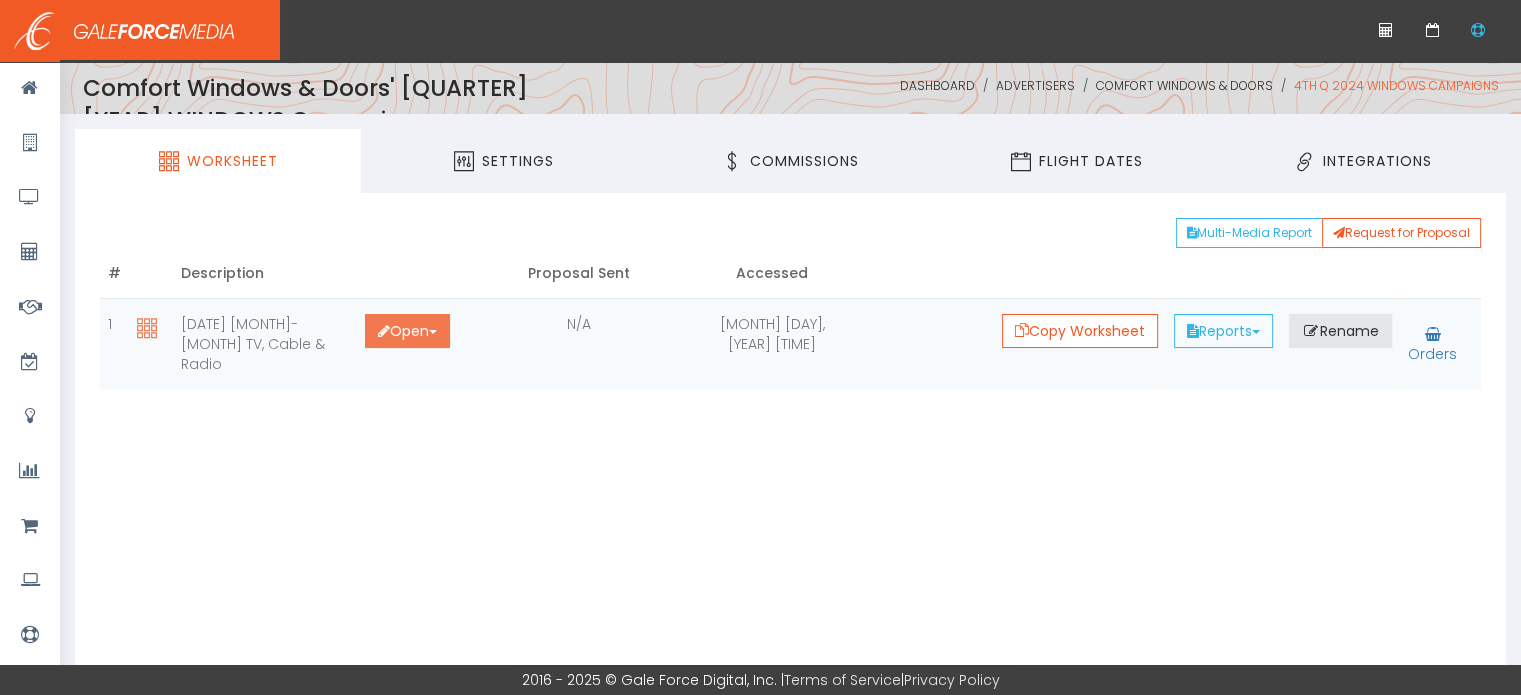 click on "Open
Toggle Dropdown" at bounding box center [407, 331] 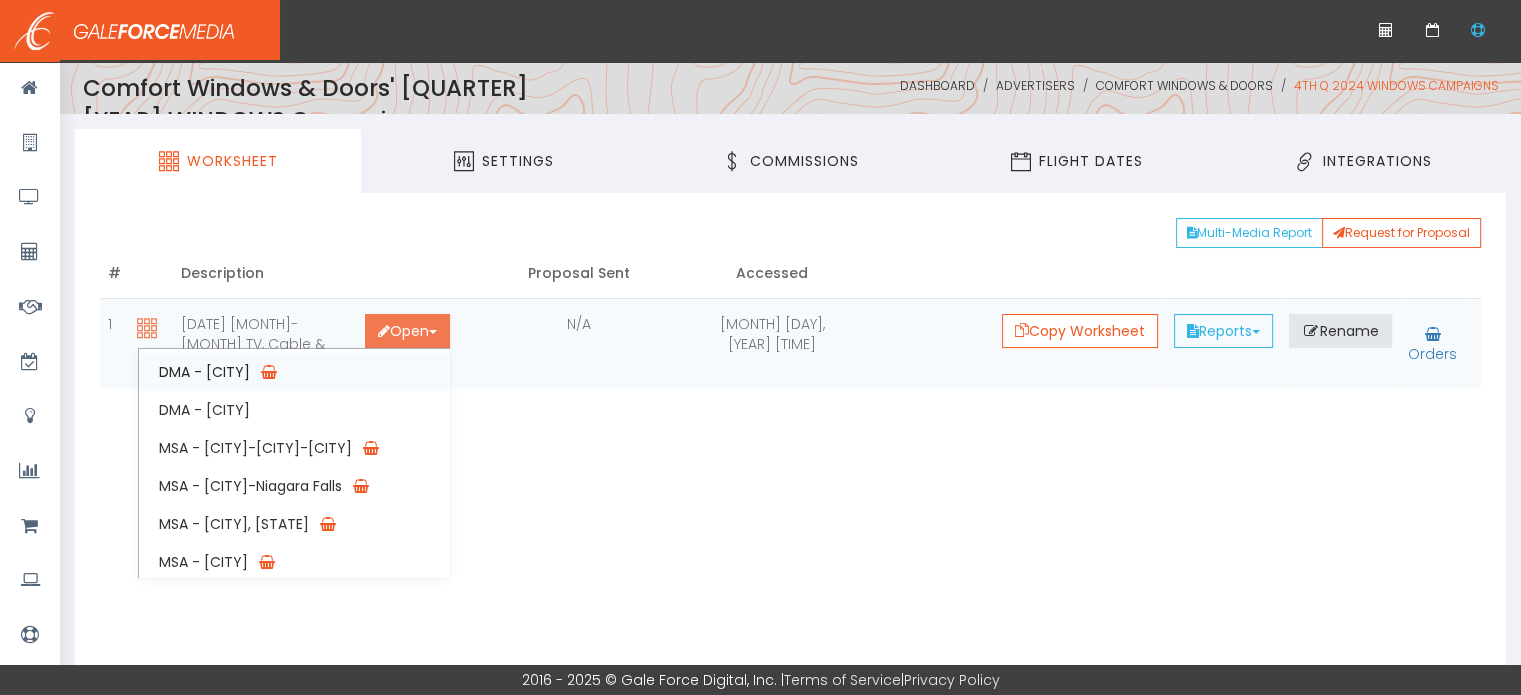 scroll, scrollTop: 116, scrollLeft: 0, axis: vertical 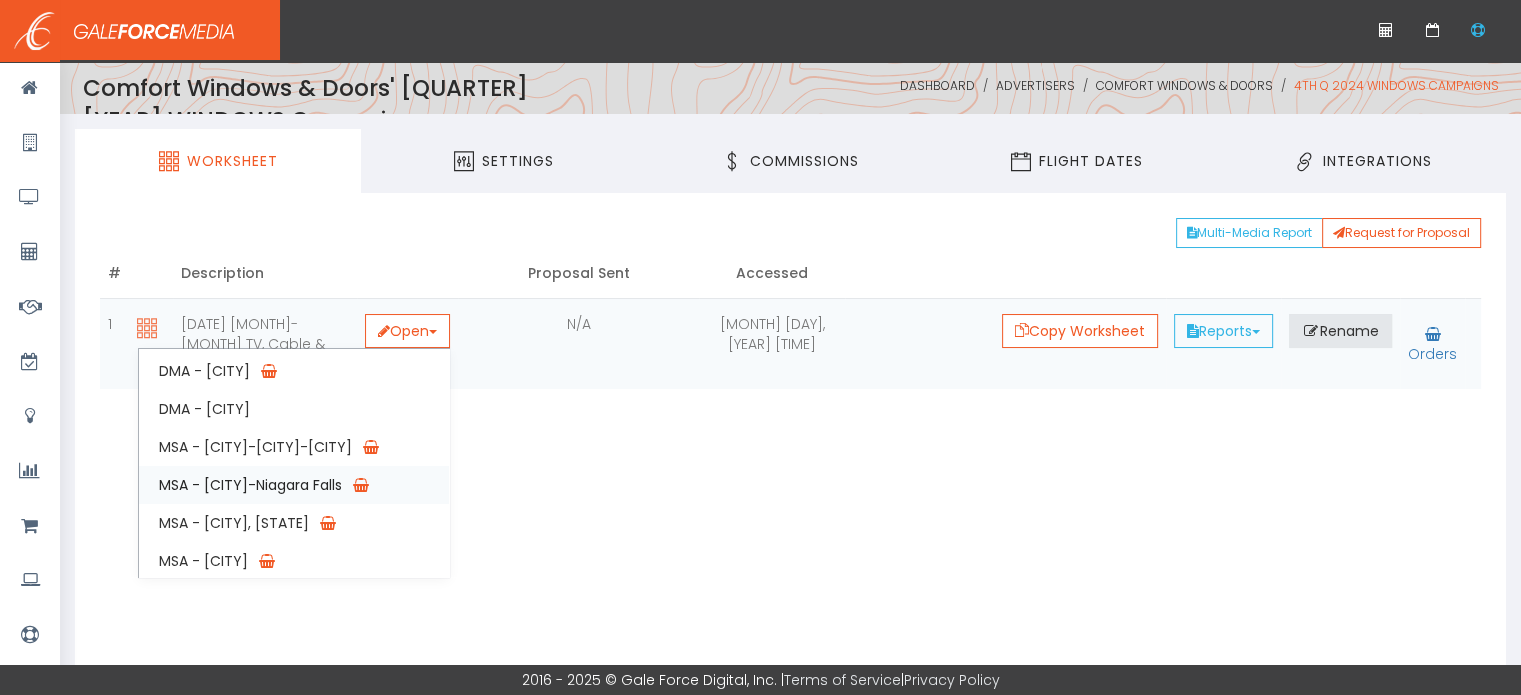 click on "MSA - [CITY]-Niagara Falls" at bounding box center [294, 485] 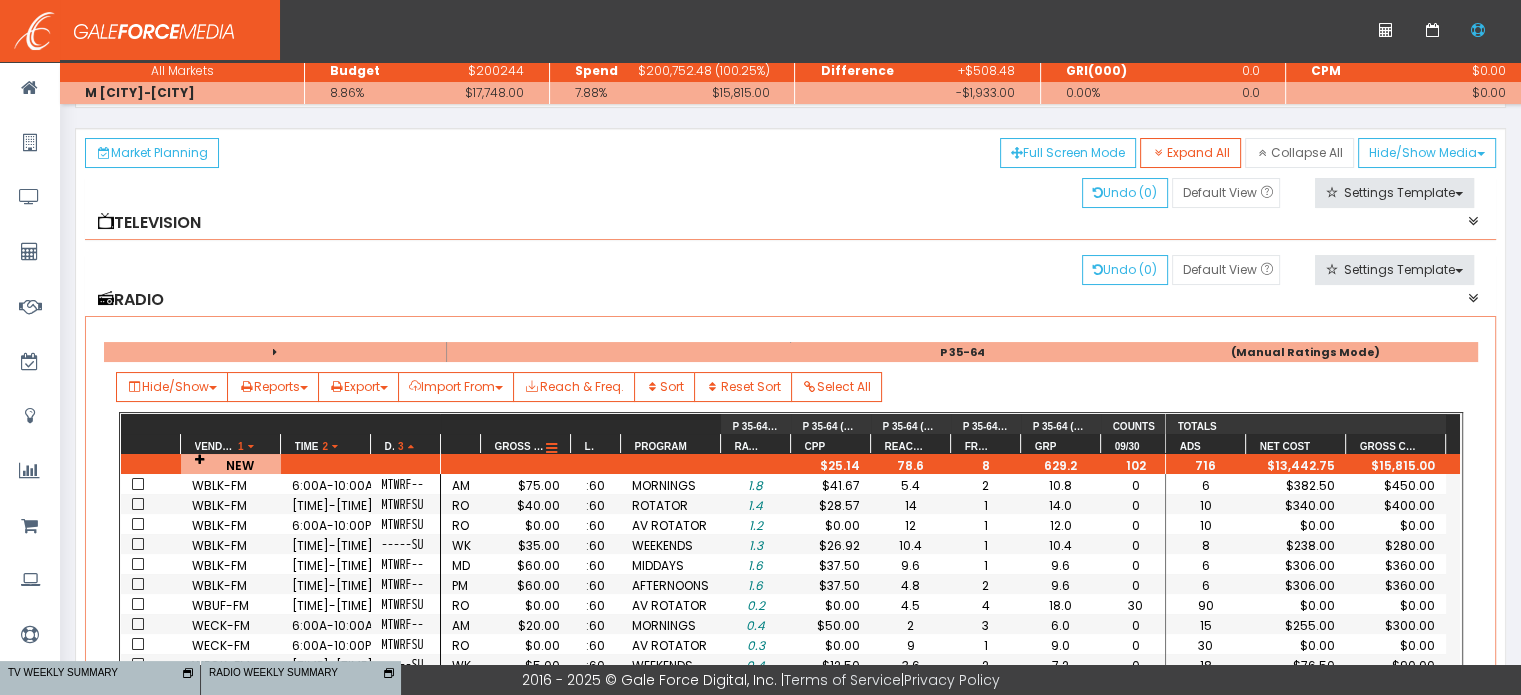 scroll, scrollTop: 124, scrollLeft: 0, axis: vertical 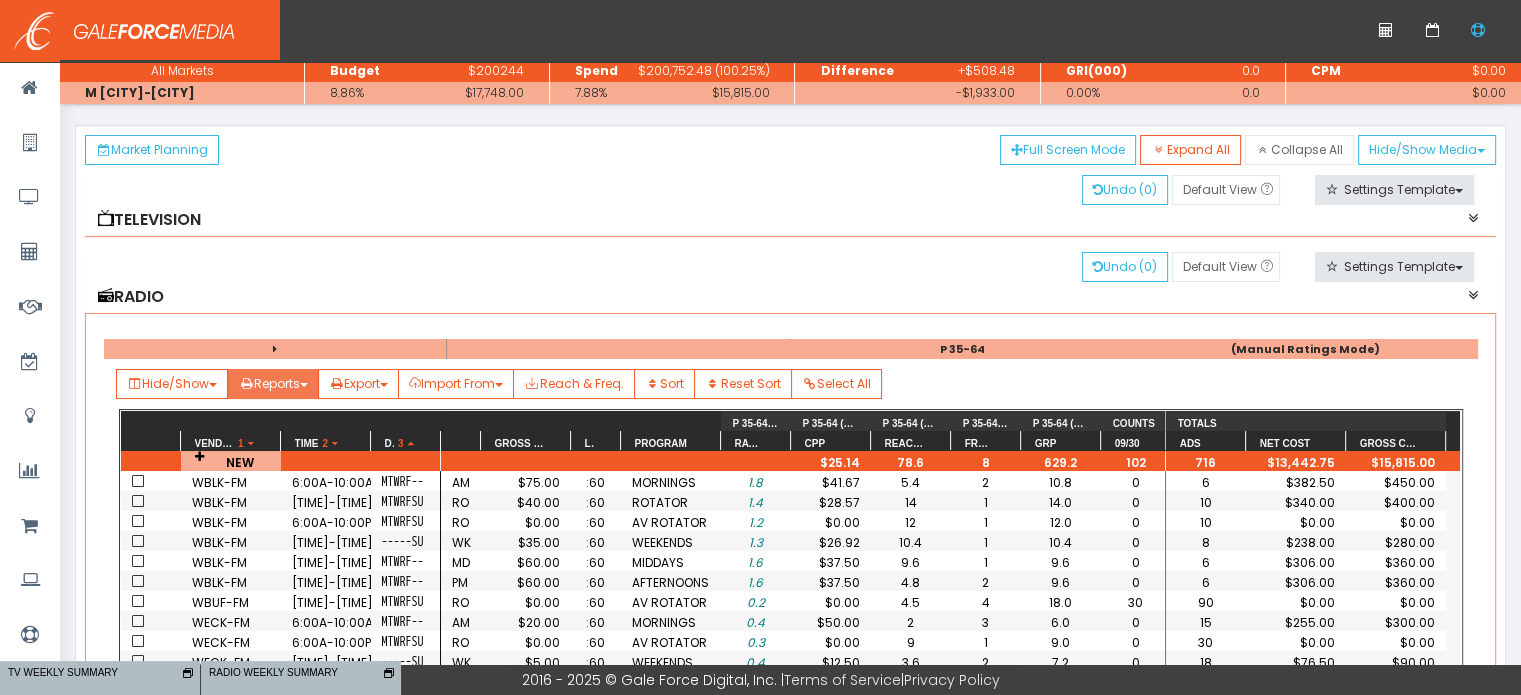 click on "Reports" at bounding box center (172, 384) 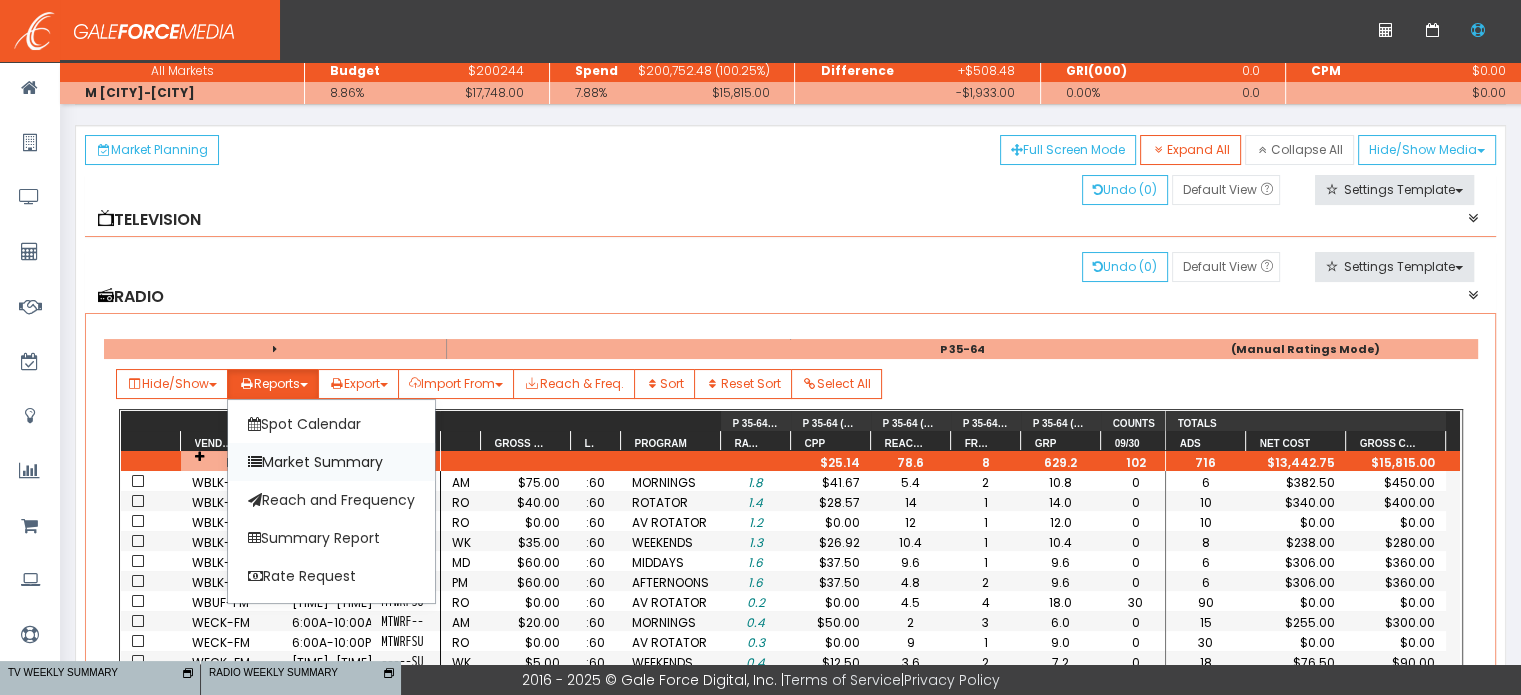 click on "Market Summary" at bounding box center [331, 462] 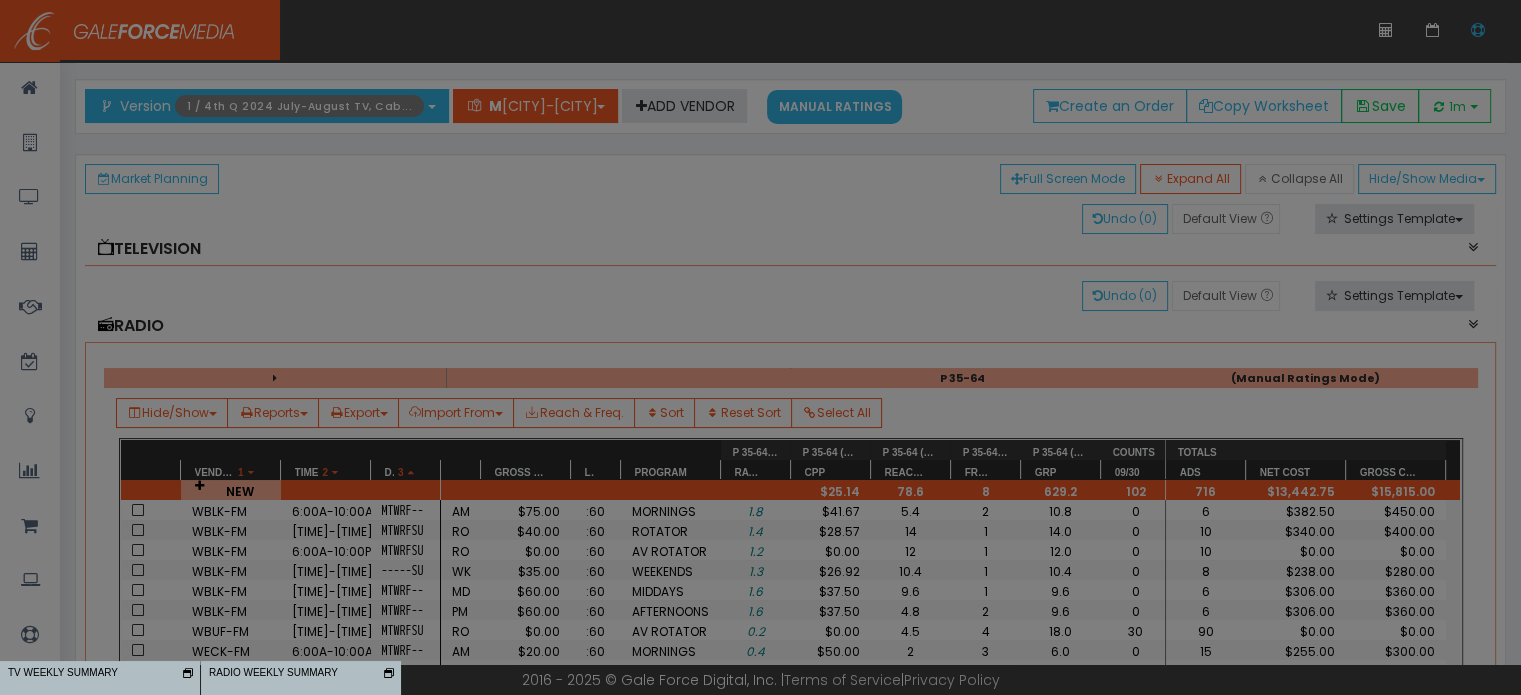 scroll, scrollTop: 0, scrollLeft: 0, axis: both 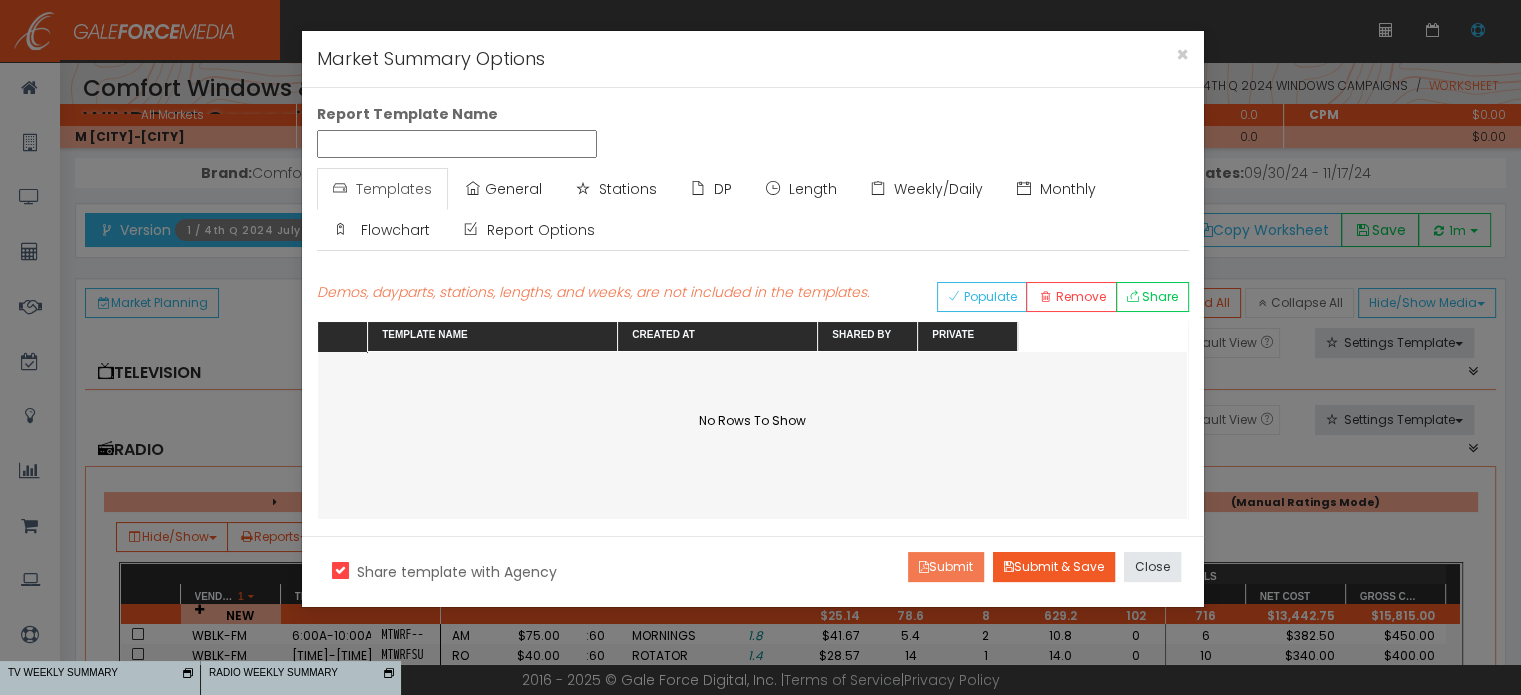 click on "Submit" at bounding box center [946, 567] 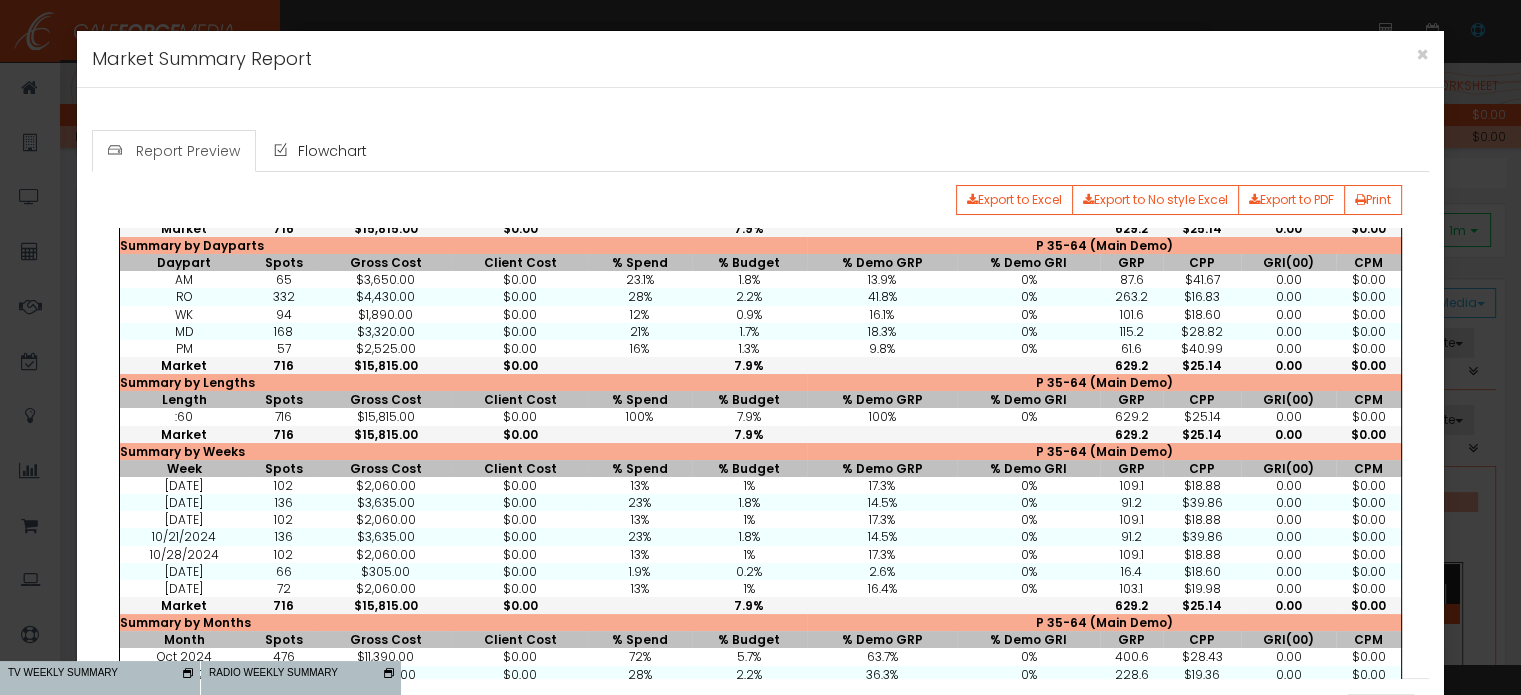 scroll, scrollTop: 202, scrollLeft: 0, axis: vertical 